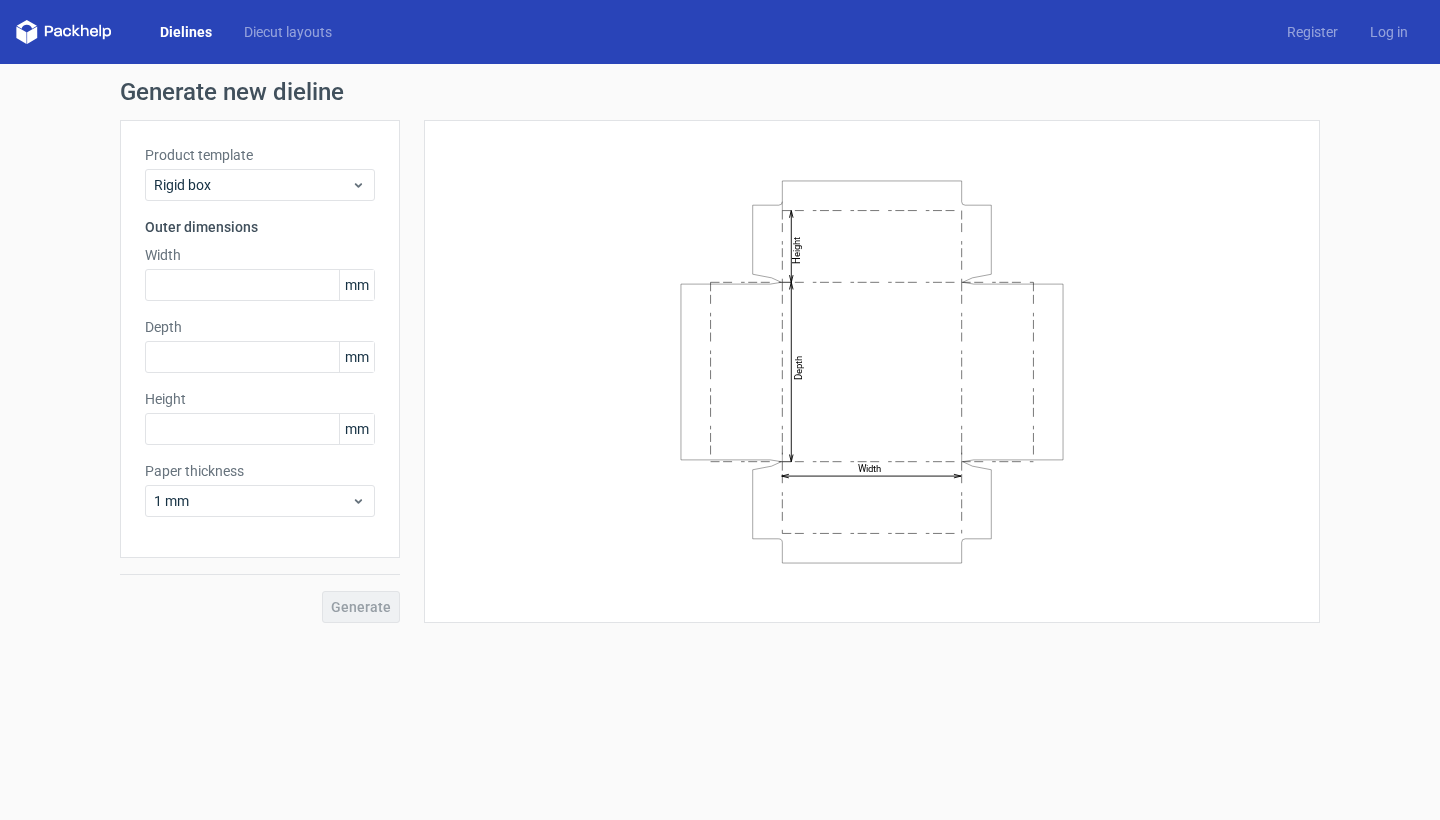 scroll, scrollTop: 0, scrollLeft: 0, axis: both 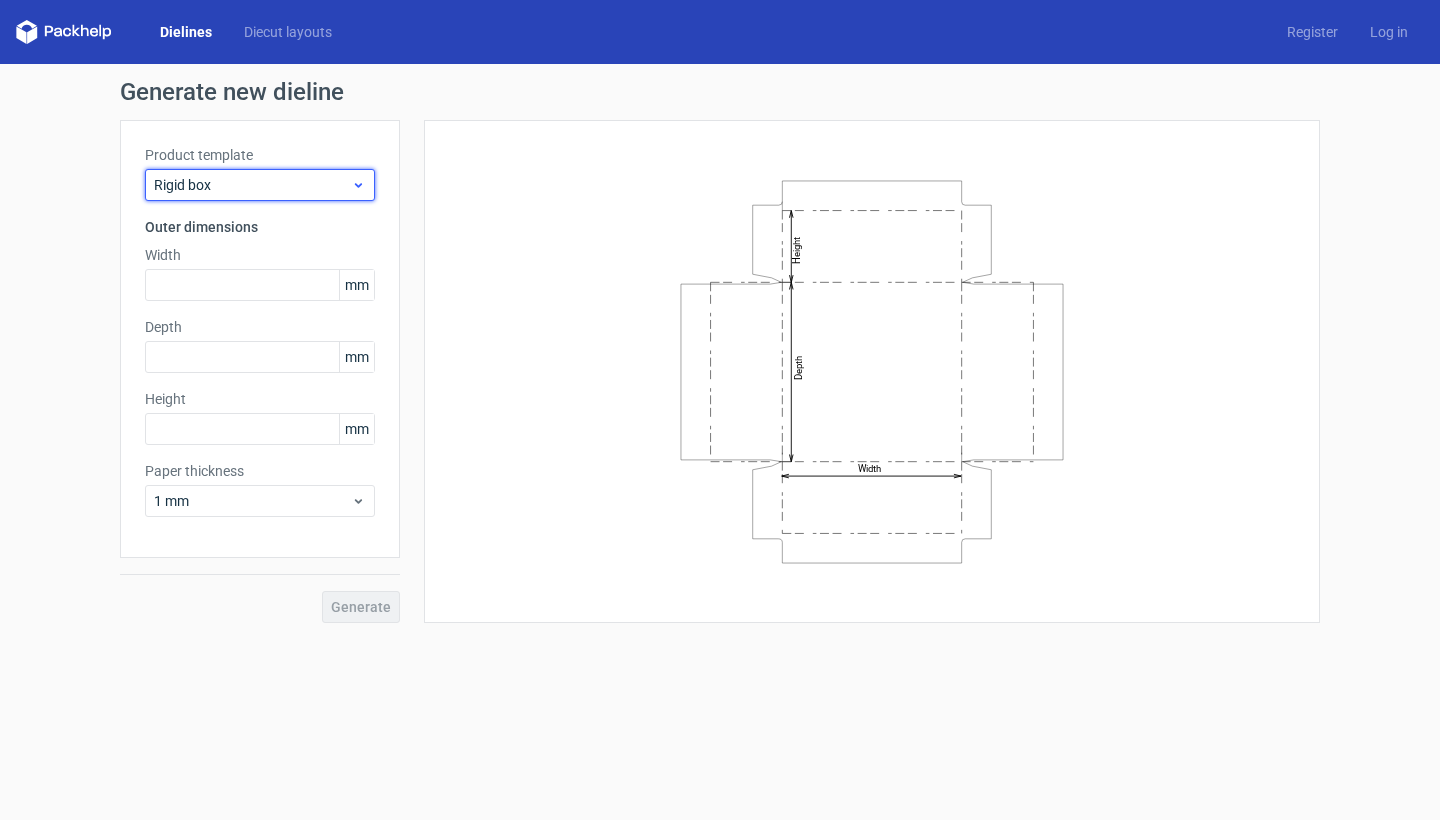 click on "Rigid box" at bounding box center [252, 185] 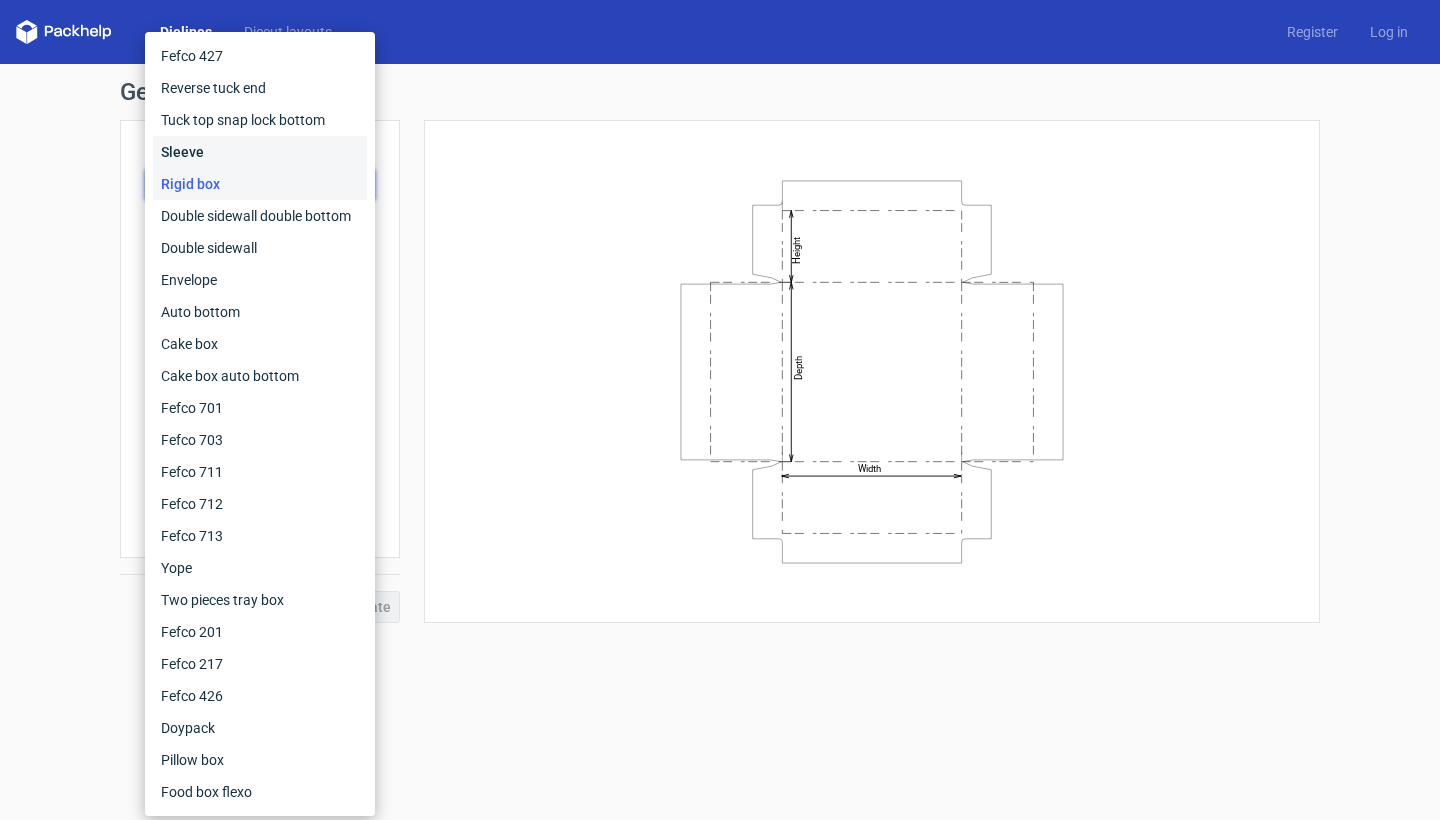 click on "Sleeve" at bounding box center [260, 152] 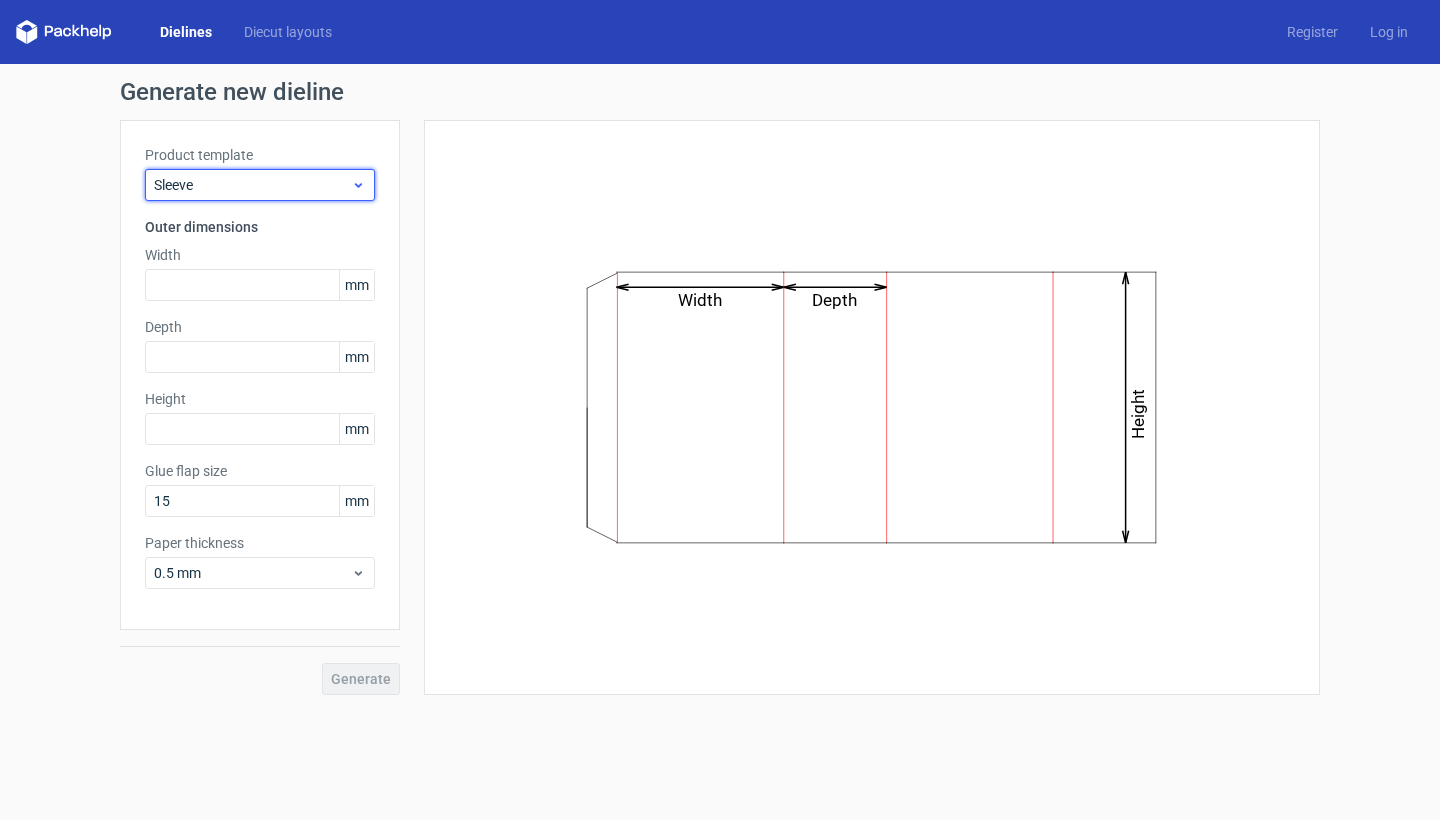 click on "Sleeve" at bounding box center [260, 185] 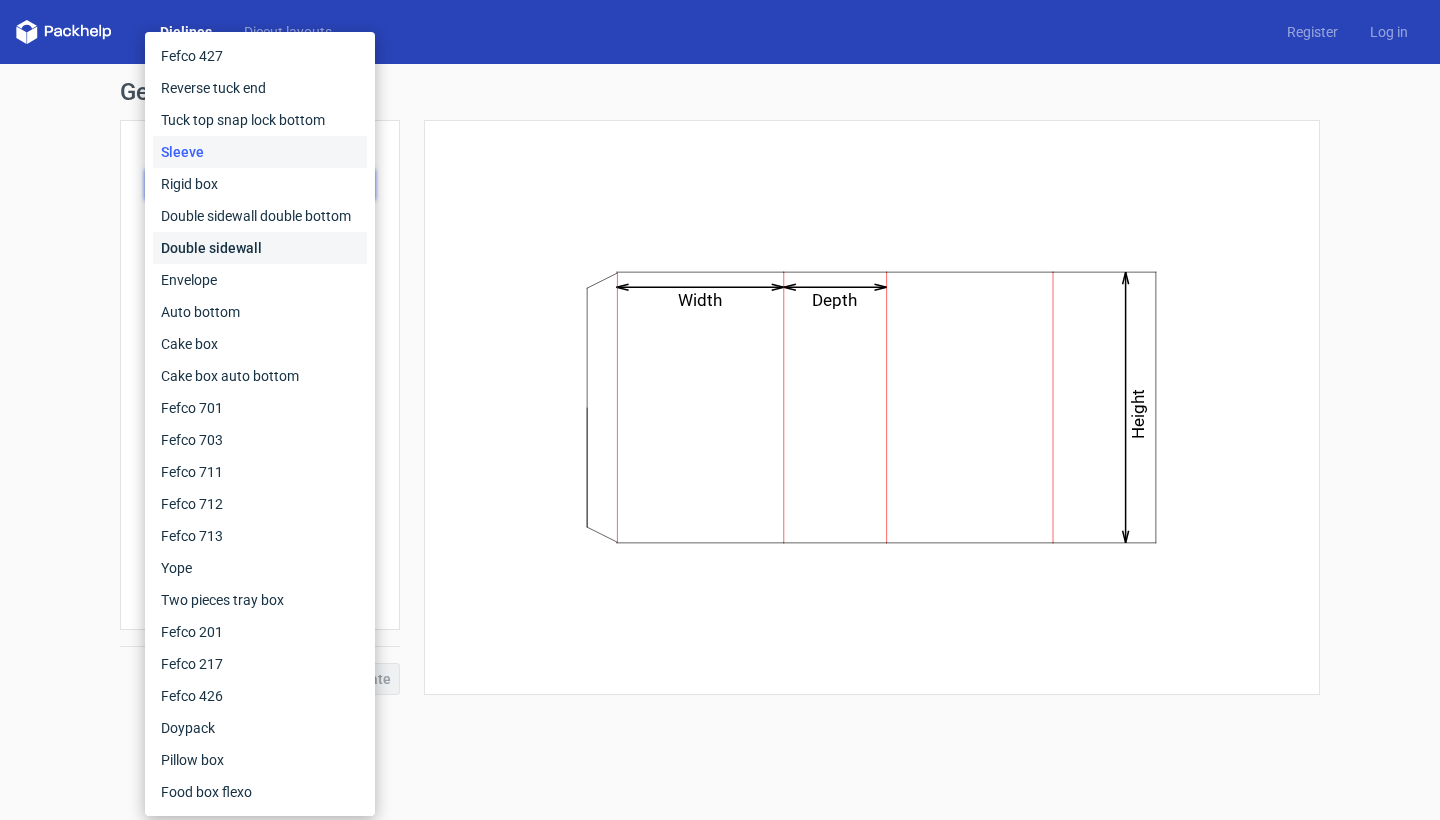click on "Double sidewall" at bounding box center (260, 248) 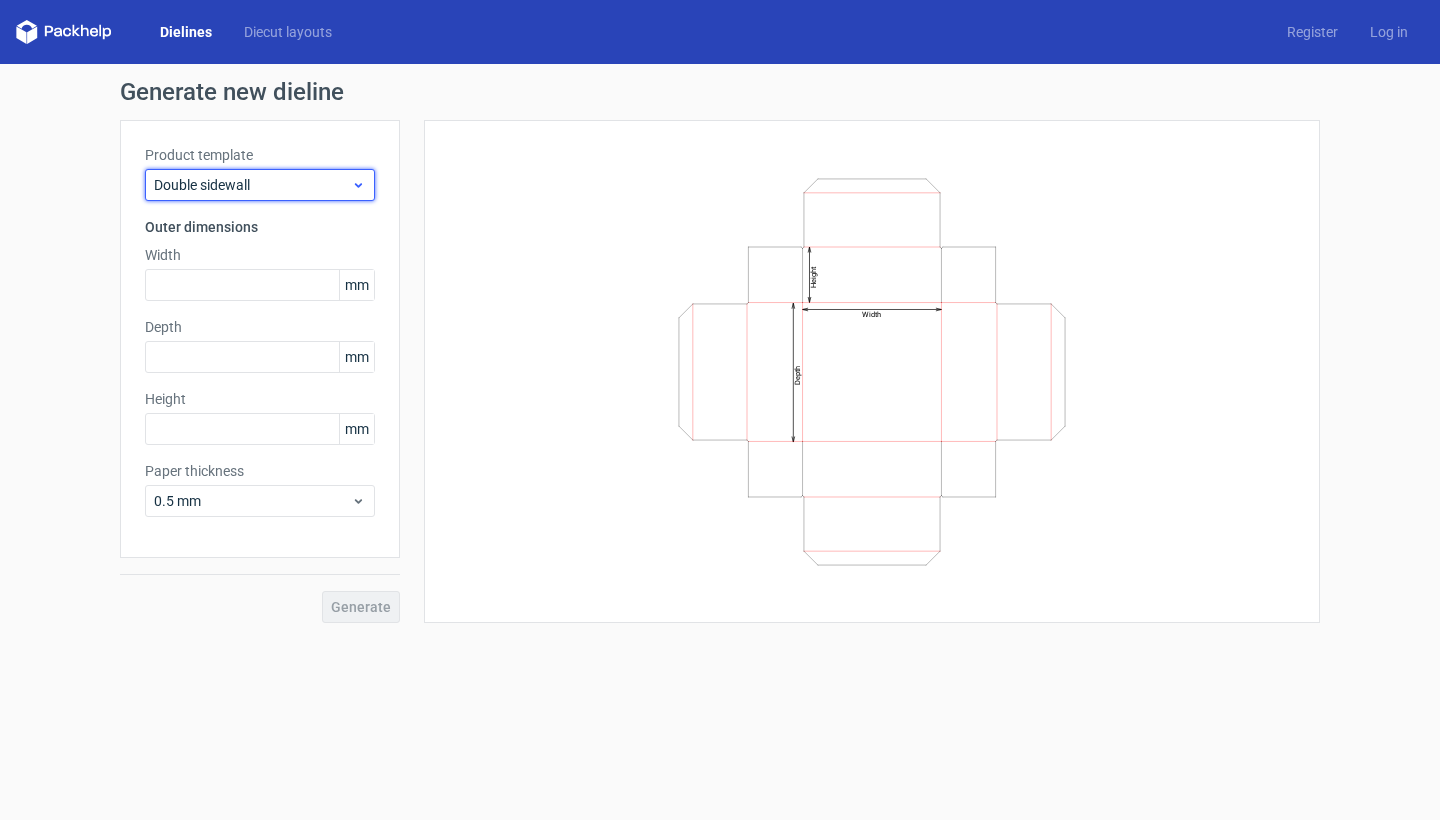 click on "Double sidewall" at bounding box center [252, 185] 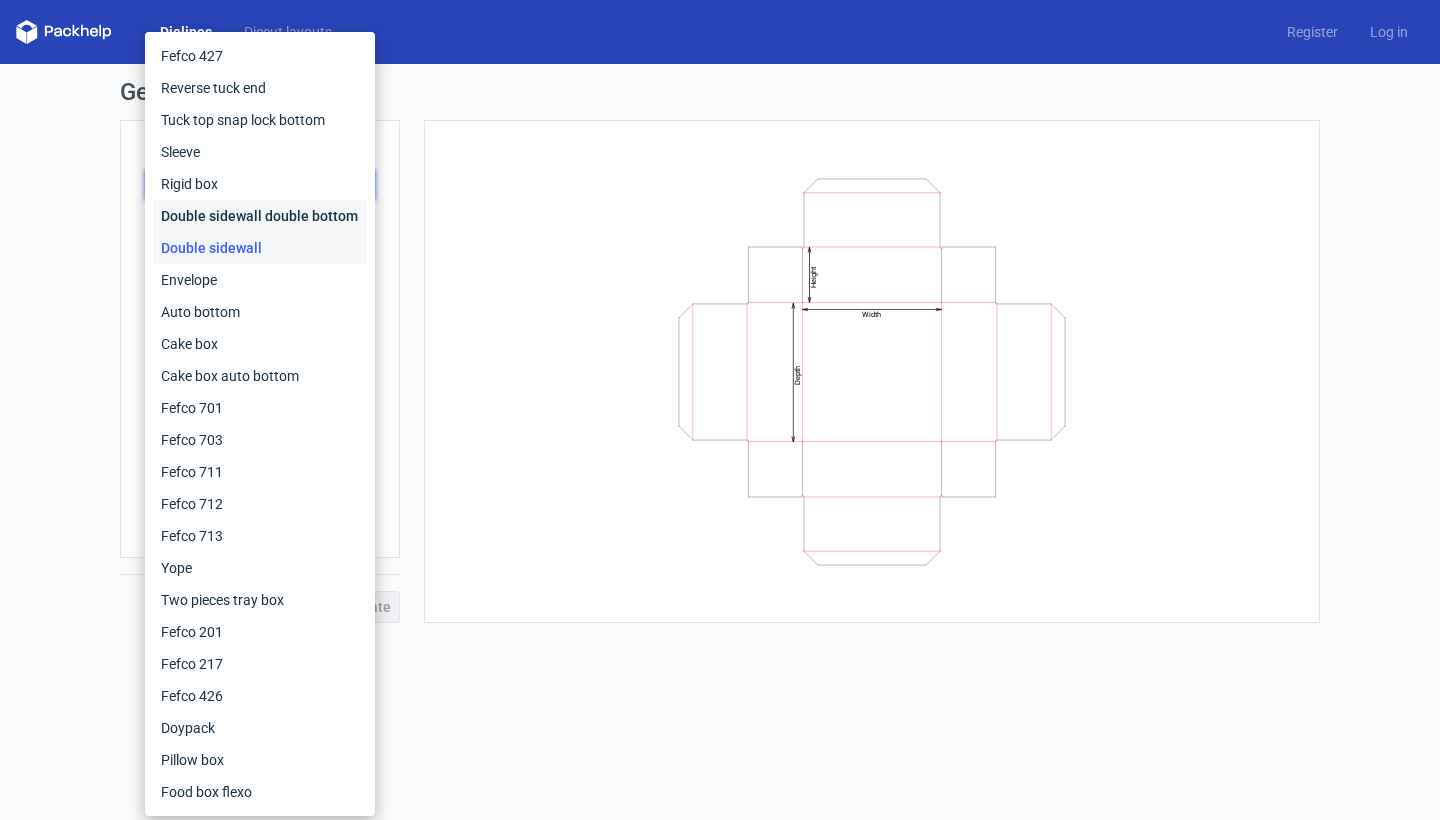 click on "Double sidewall double bottom" at bounding box center [260, 216] 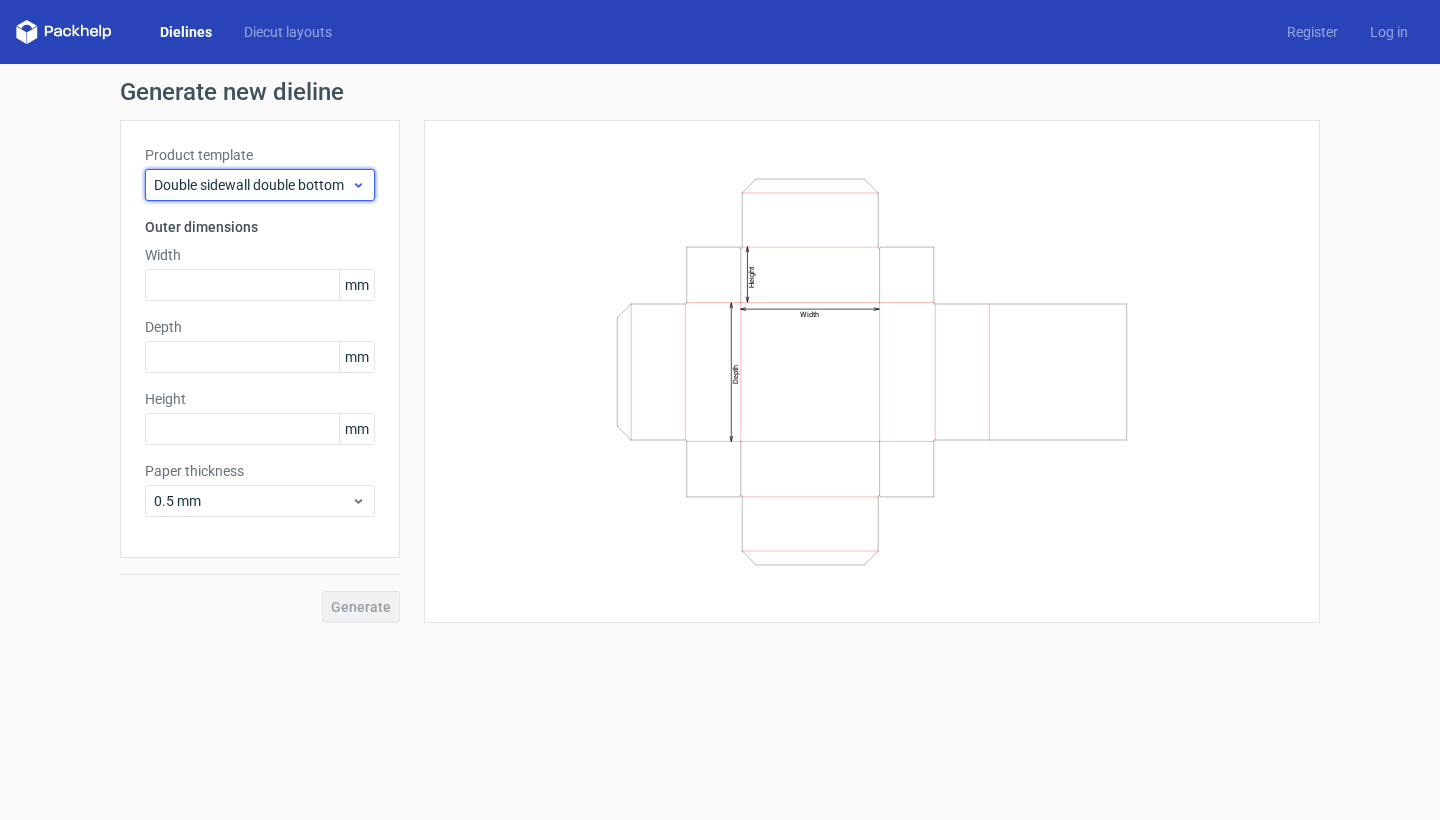 click on "Double sidewall double bottom" at bounding box center (252, 185) 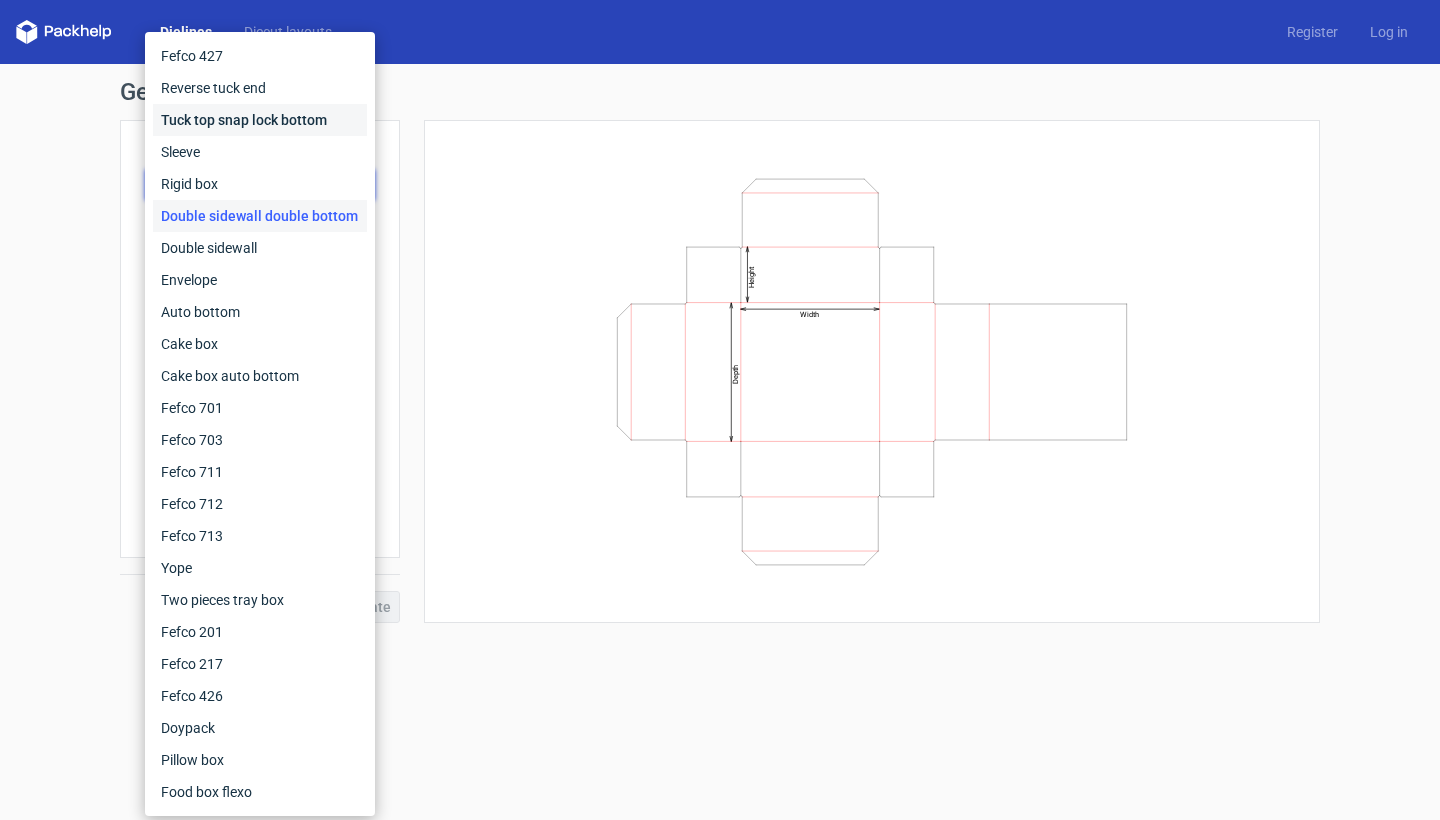 click on "Tuck top snap lock bottom" at bounding box center [260, 120] 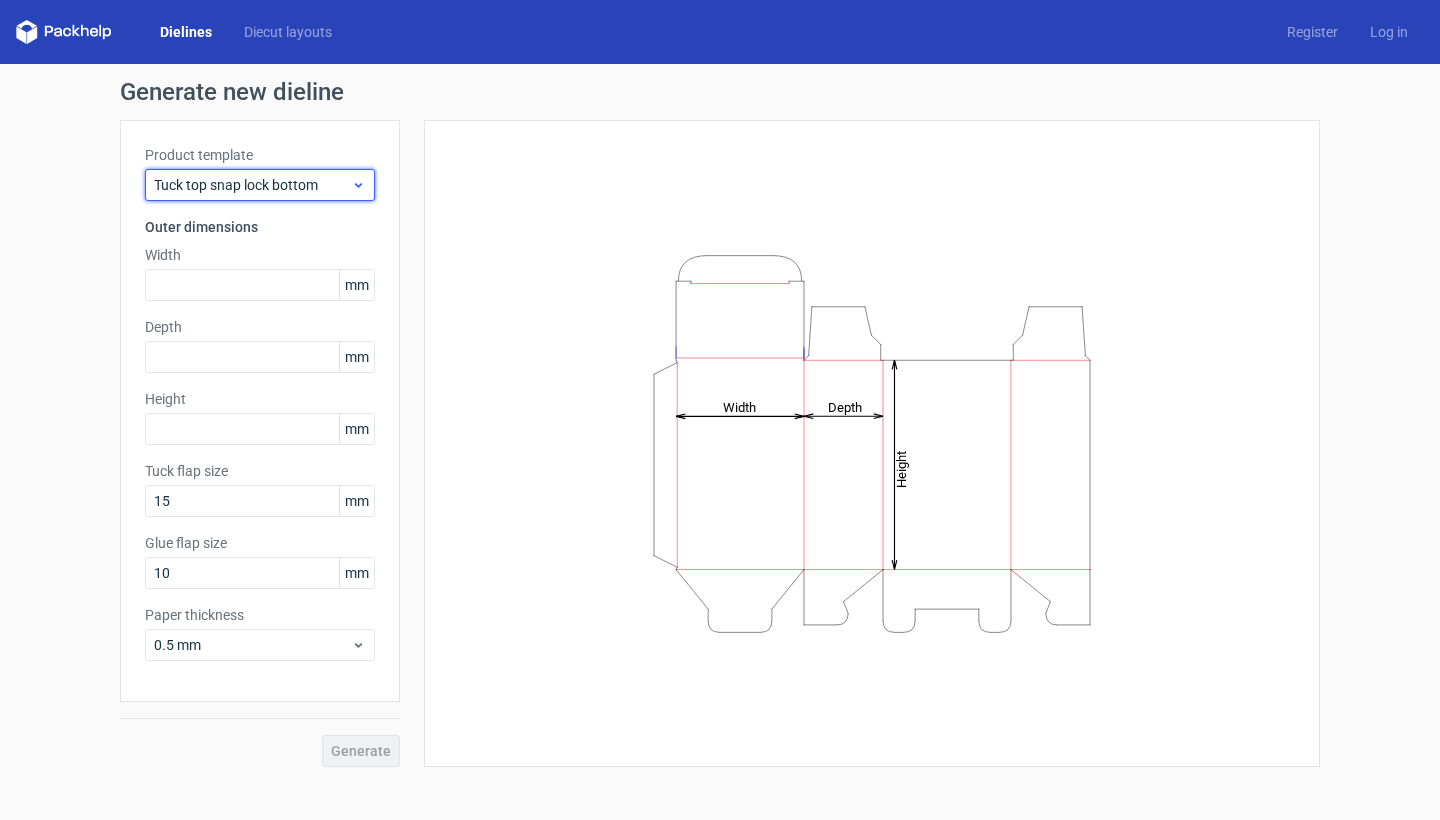 click on "Tuck top snap lock bottom" at bounding box center (252, 185) 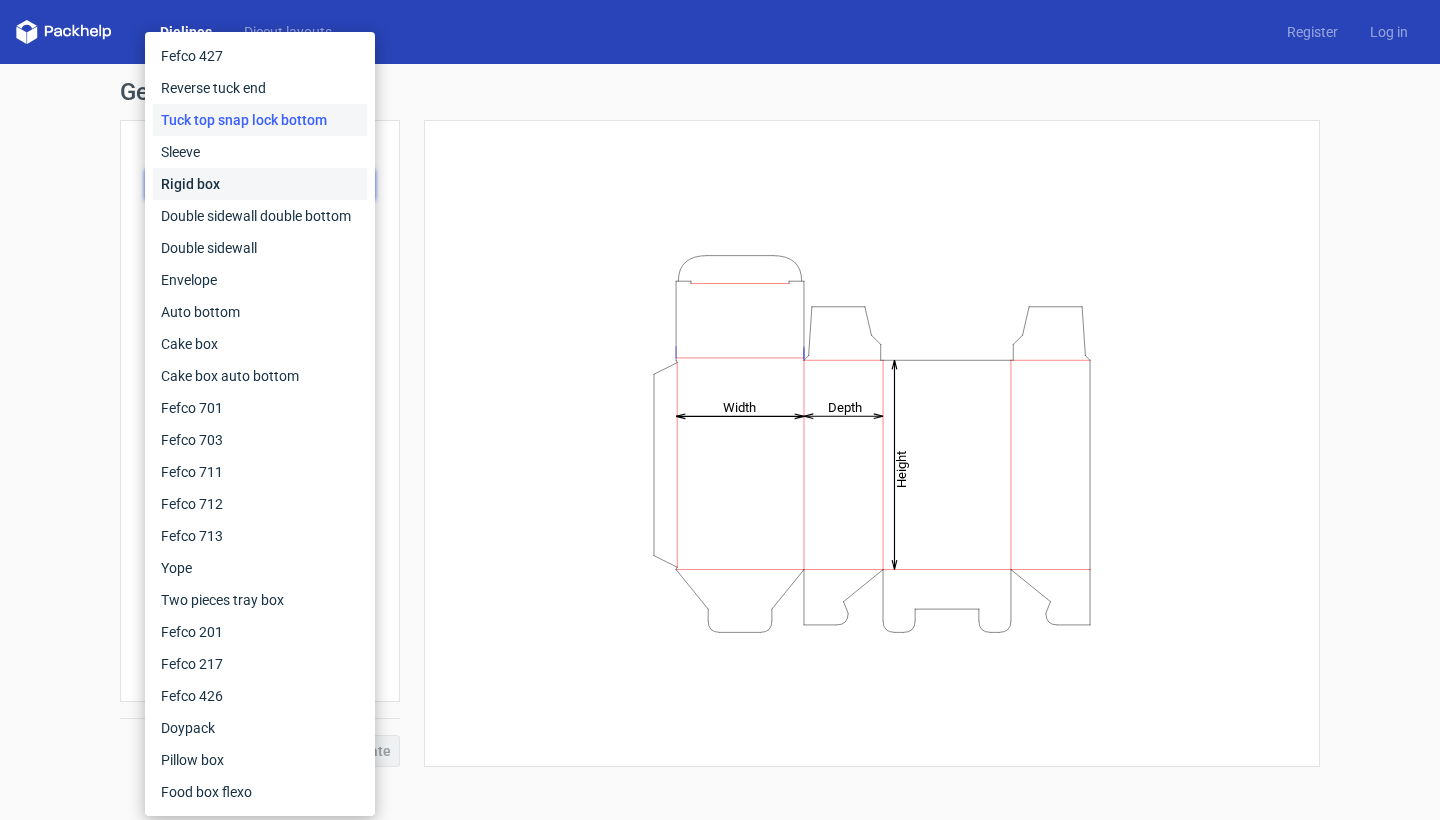 click on "Rigid box" at bounding box center (260, 184) 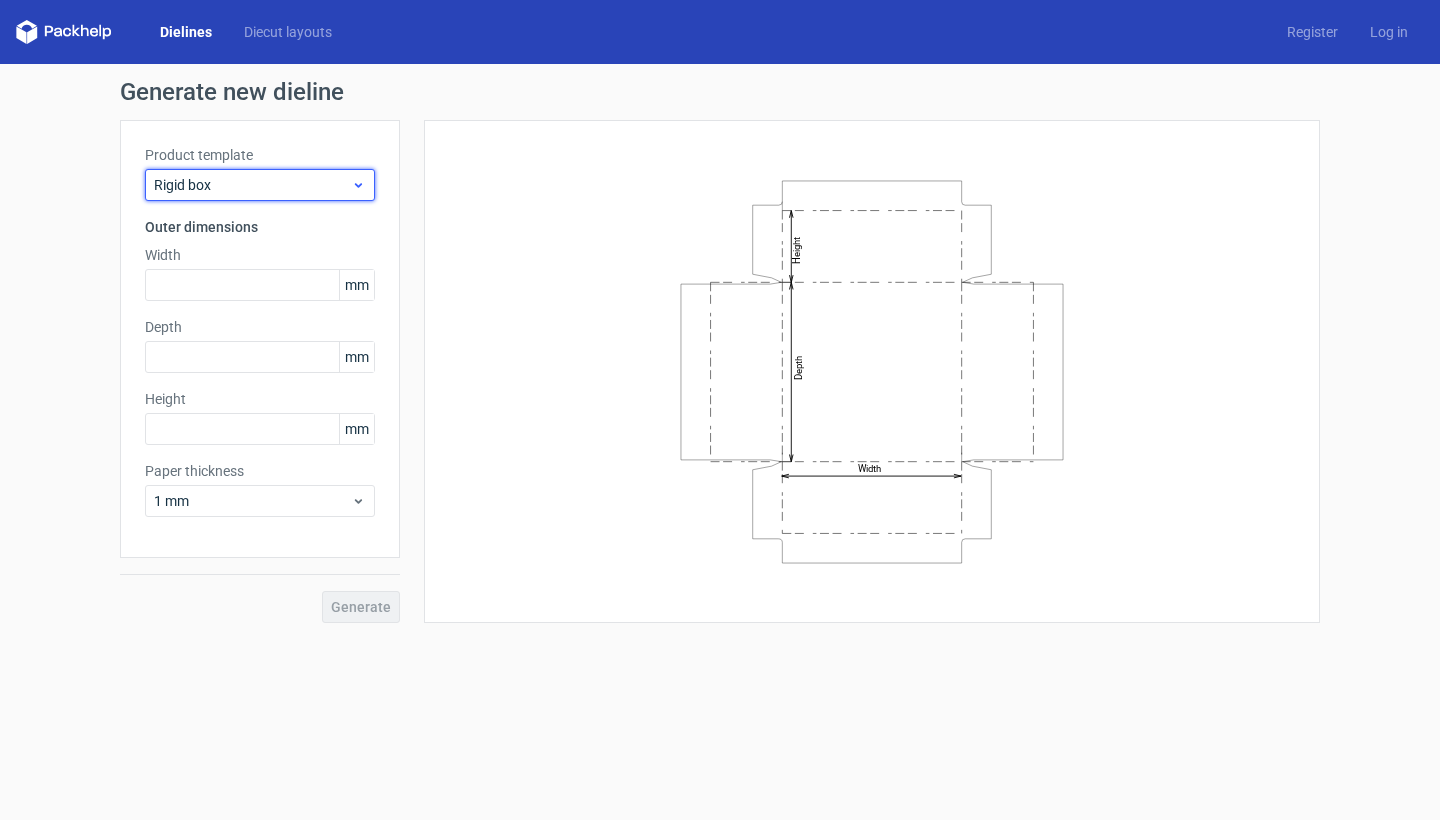 click on "Rigid box" at bounding box center (252, 185) 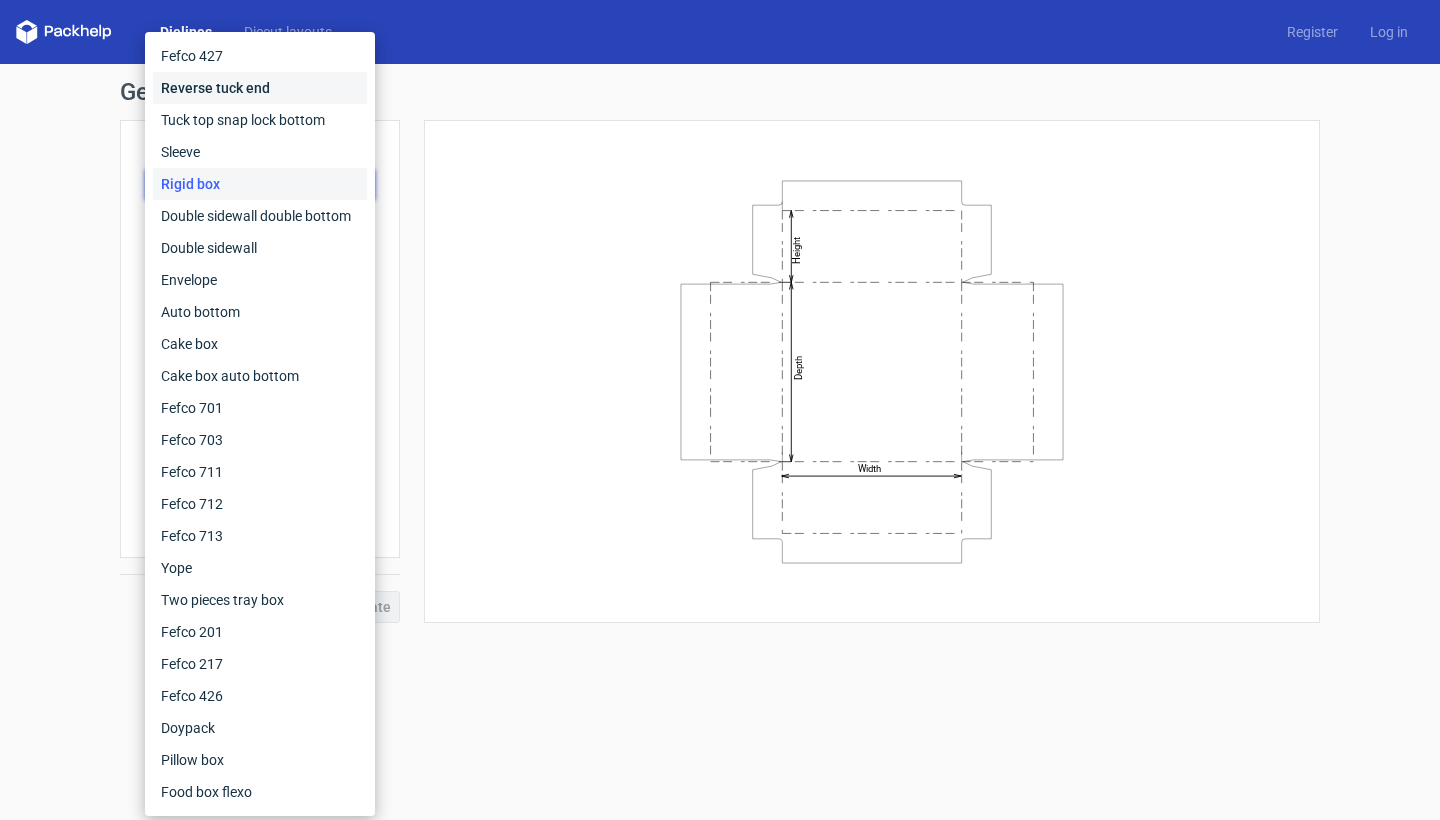 click on "Reverse tuck end" at bounding box center [260, 88] 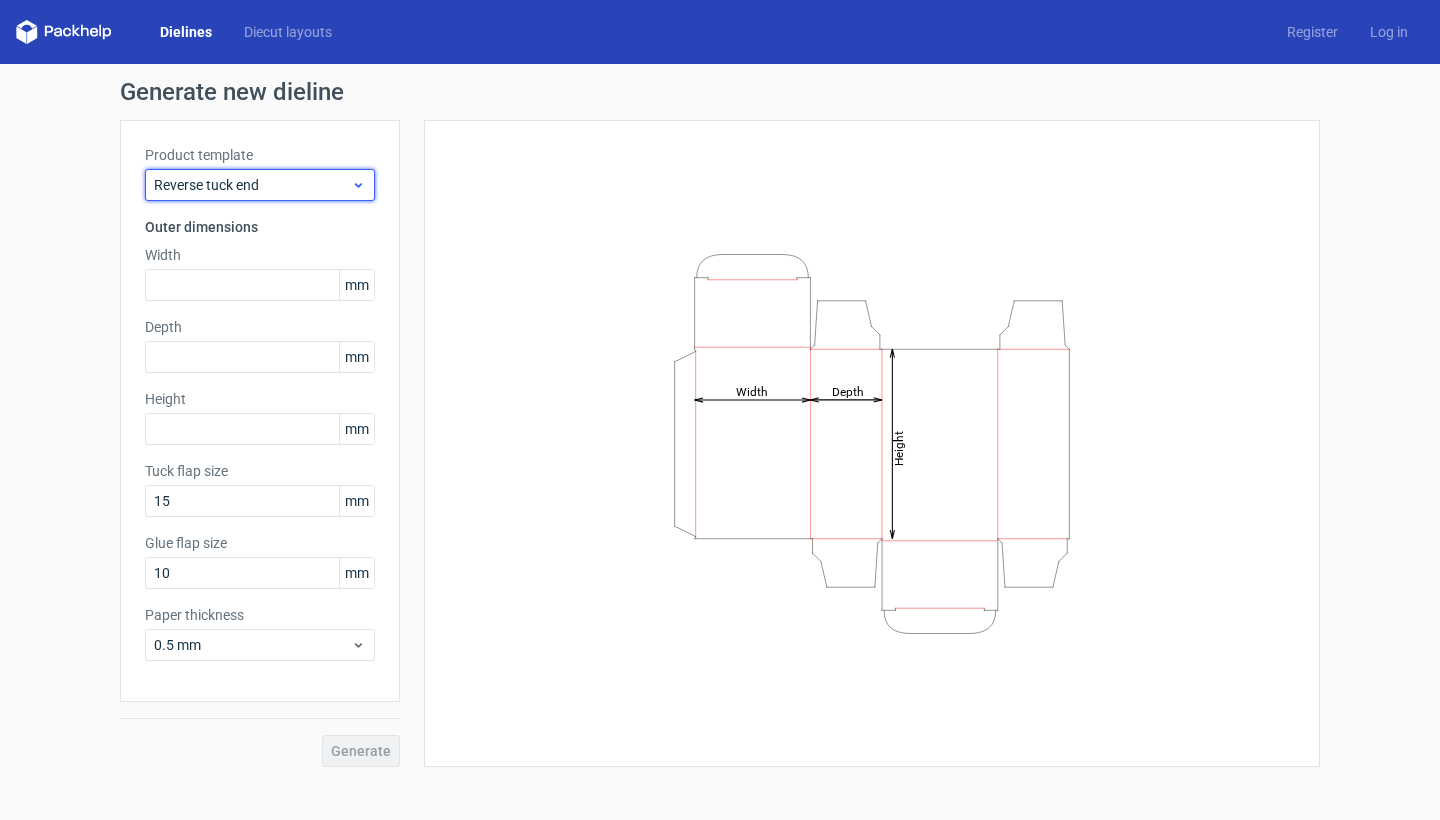click on "Reverse tuck end" at bounding box center [252, 185] 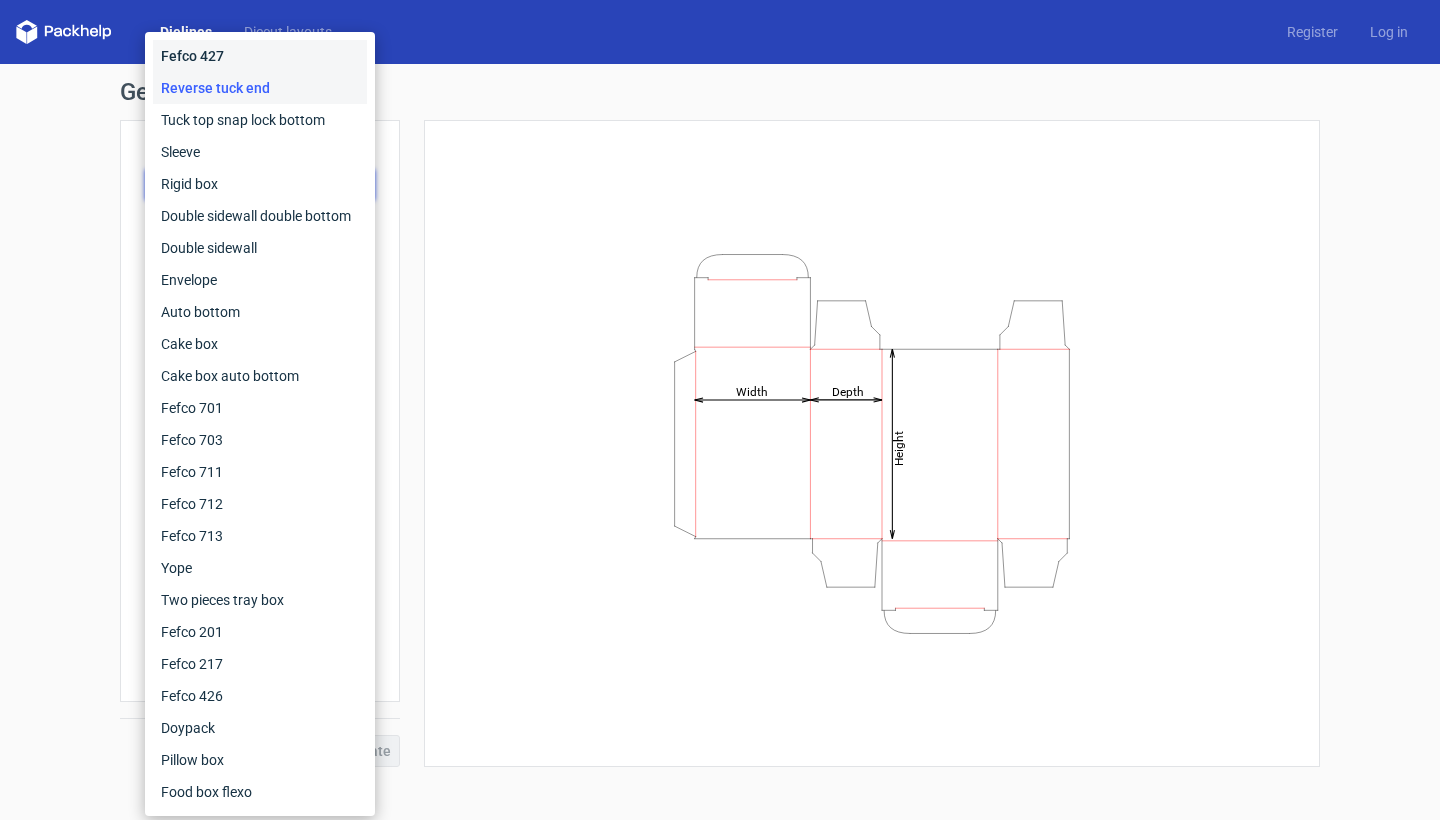 click on "Fefco 427" at bounding box center [260, 56] 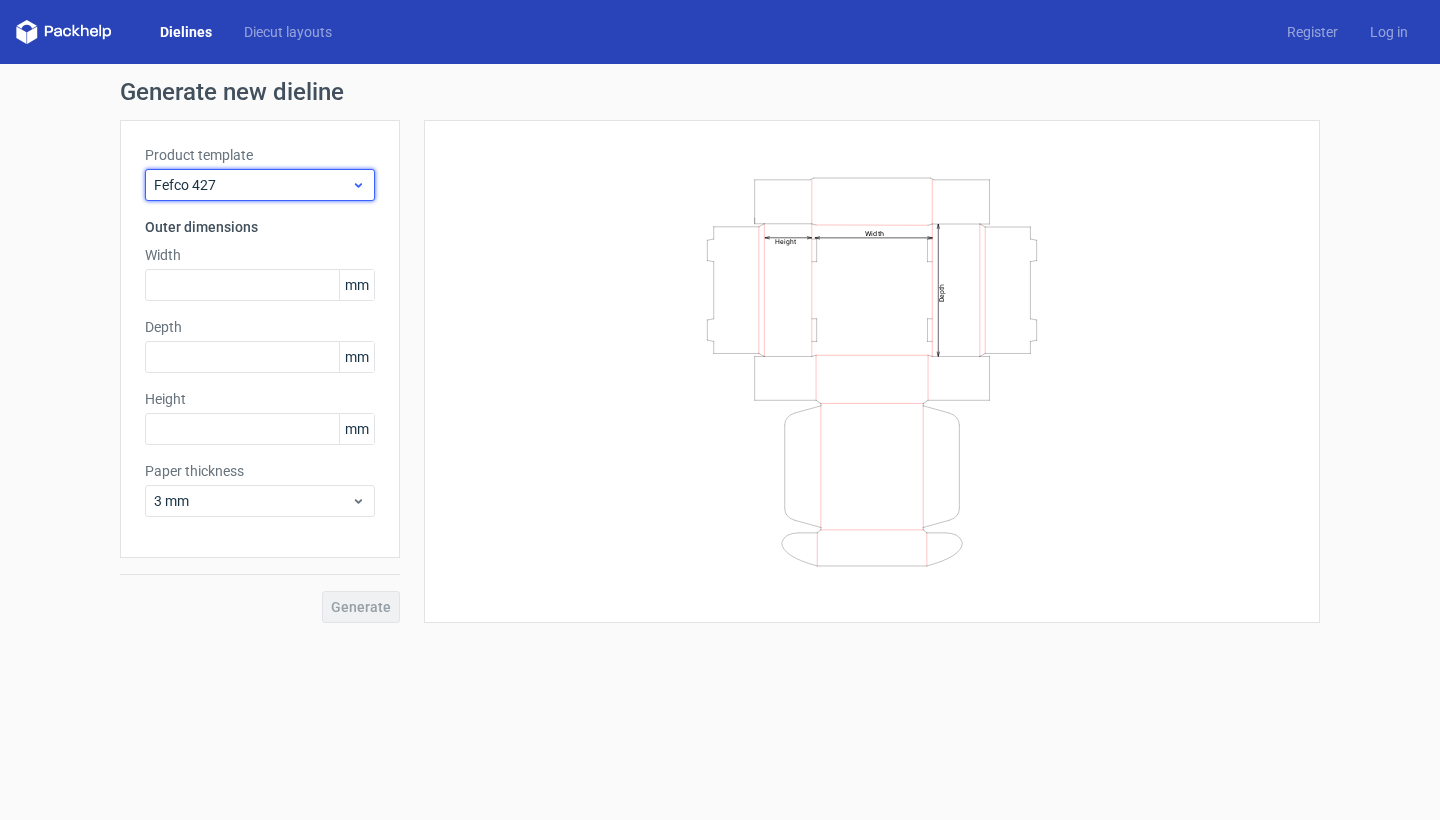 click on "Fefco 427" at bounding box center (252, 185) 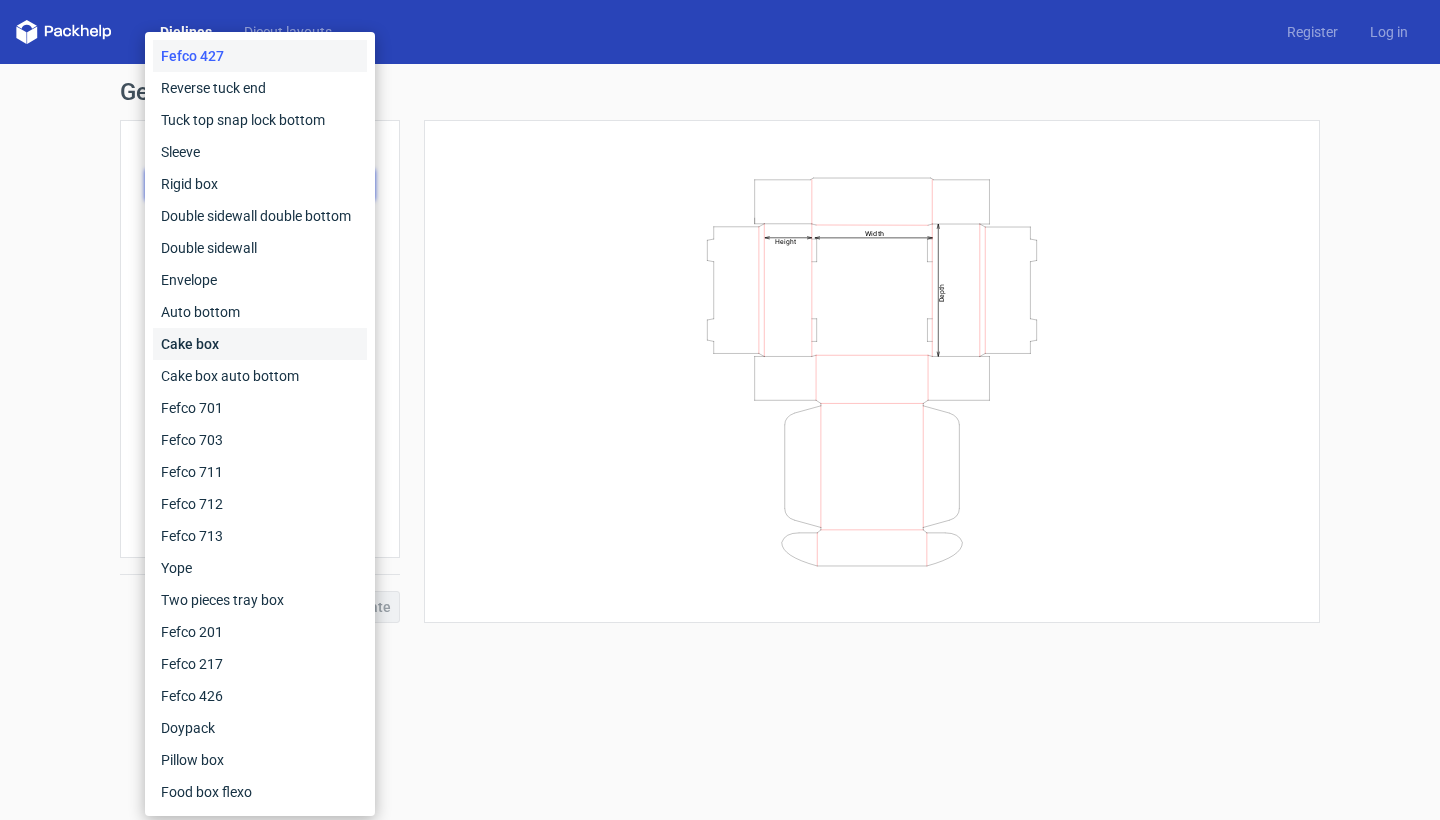 click on "Cake box" at bounding box center [260, 344] 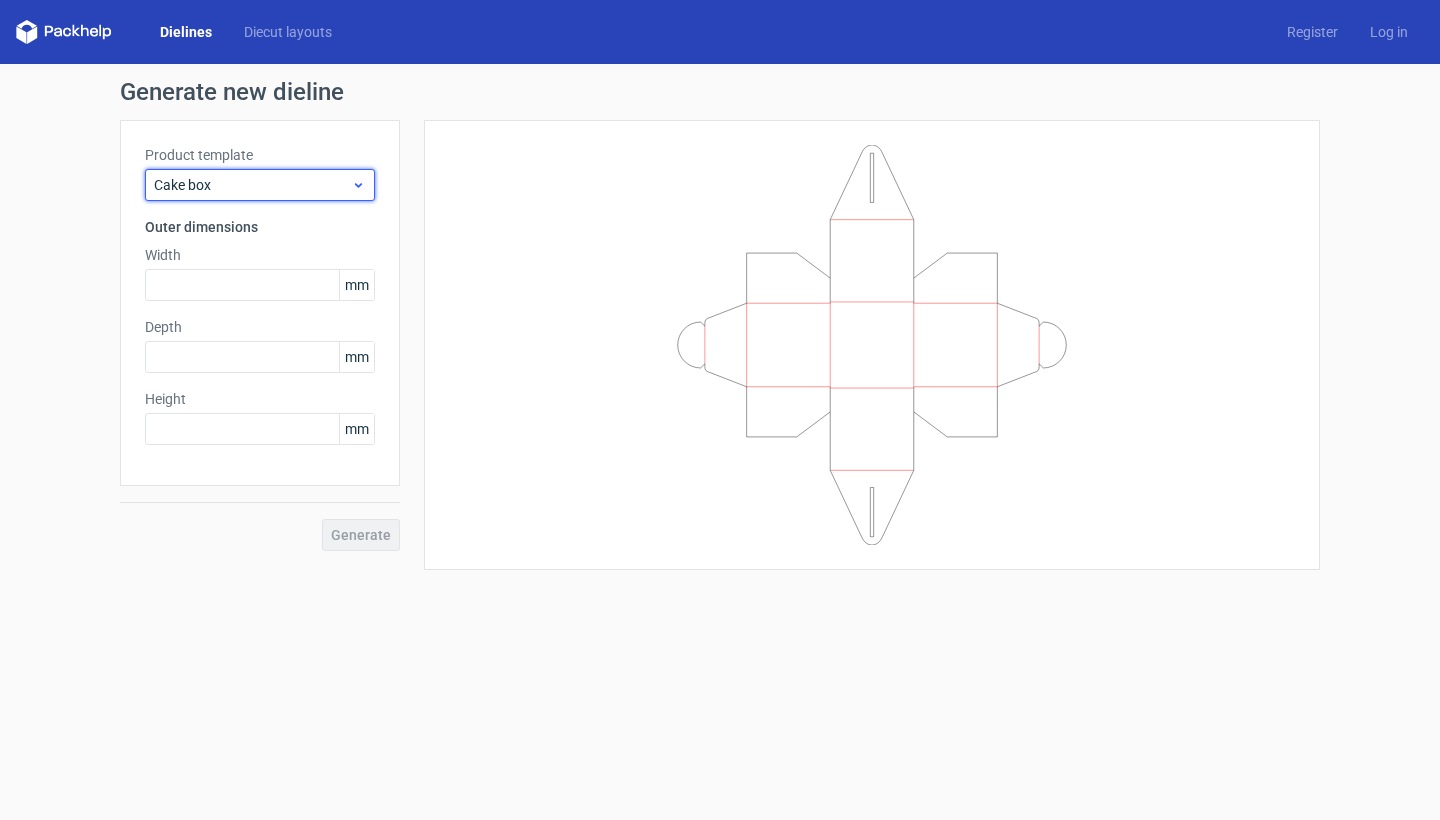 click on "Cake box" at bounding box center (252, 185) 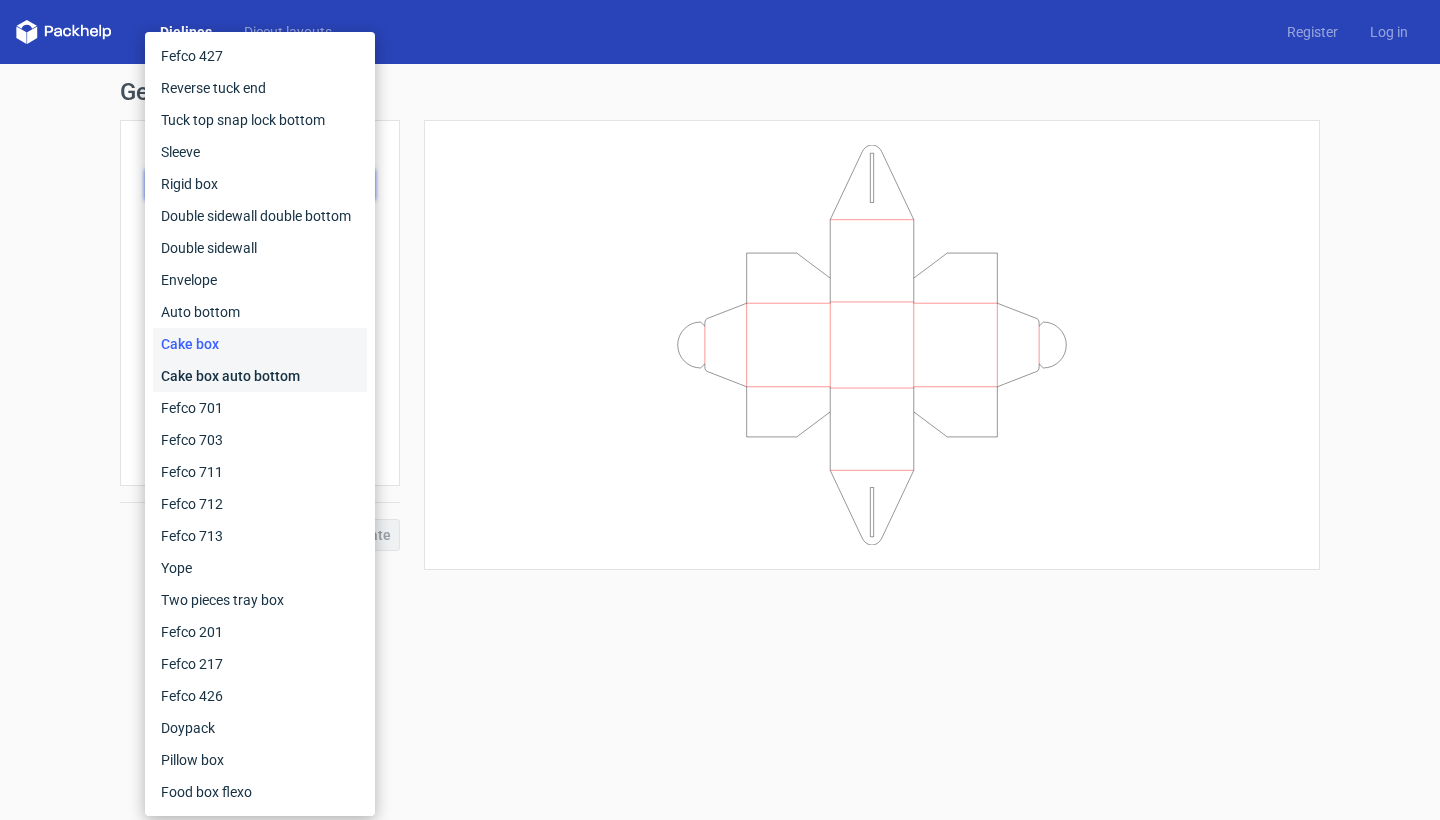 click on "Cake box auto bottom" at bounding box center (260, 376) 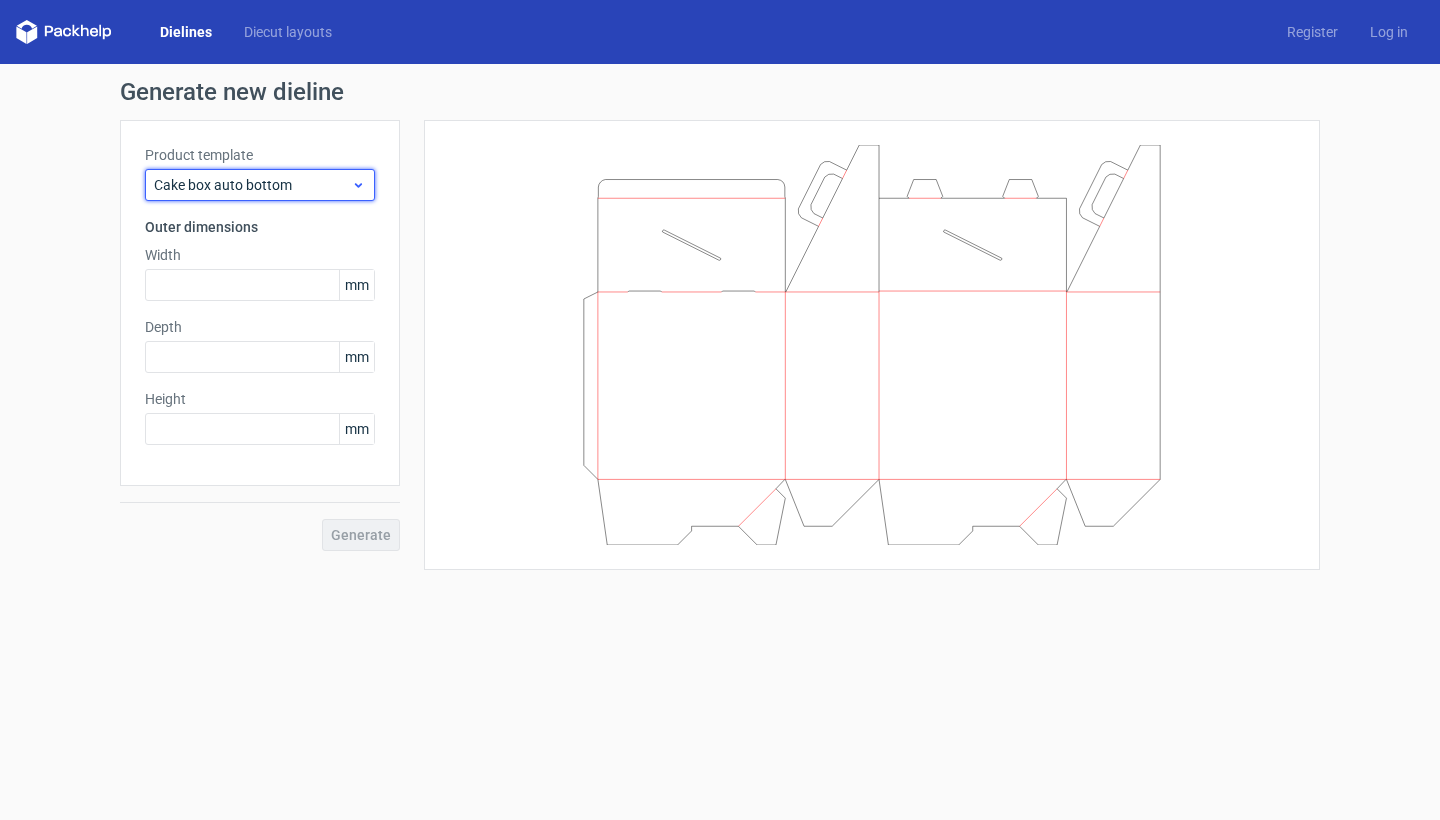 click on "Cake box auto bottom" at bounding box center [252, 185] 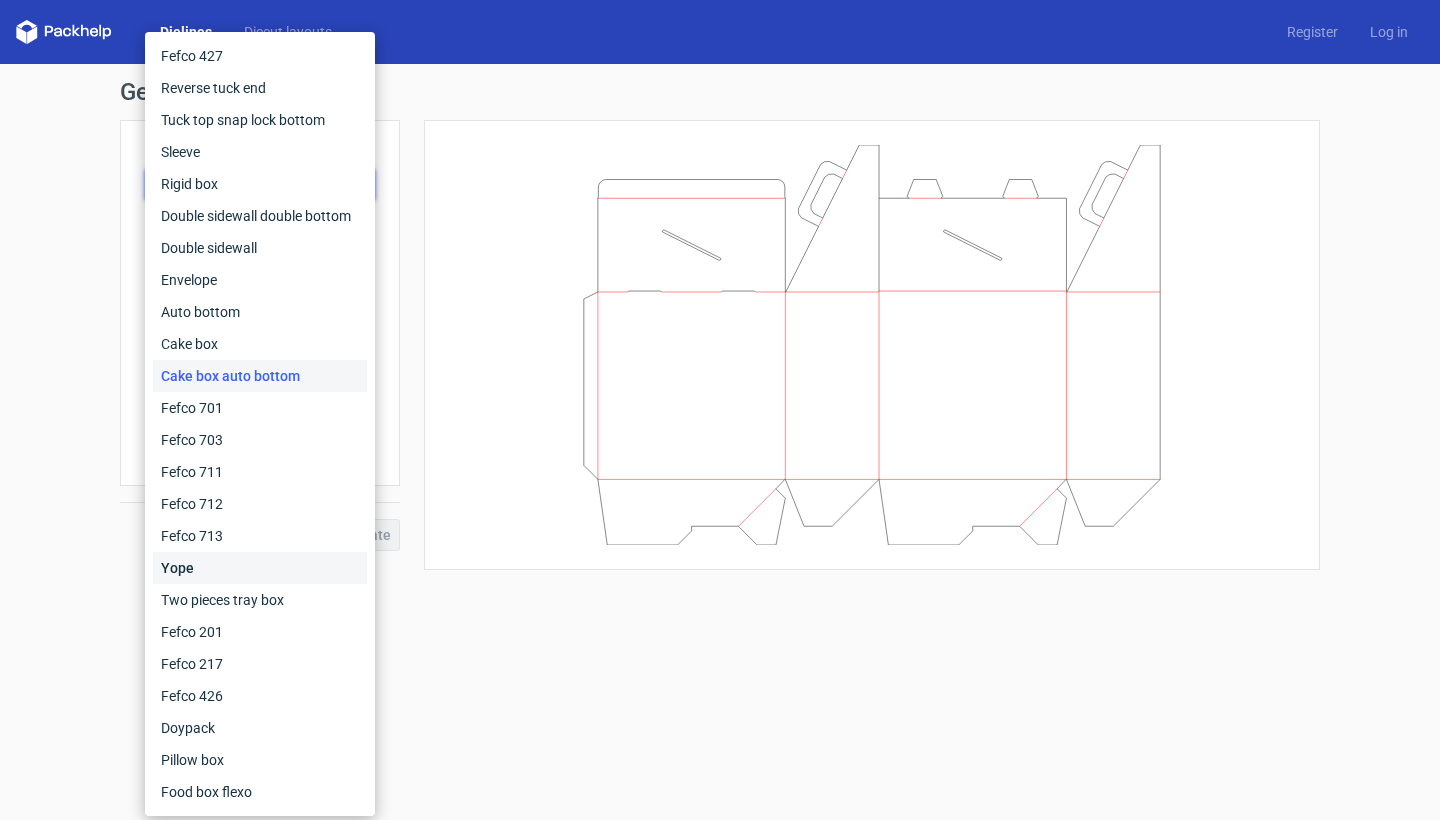 click on "Yope" at bounding box center [260, 568] 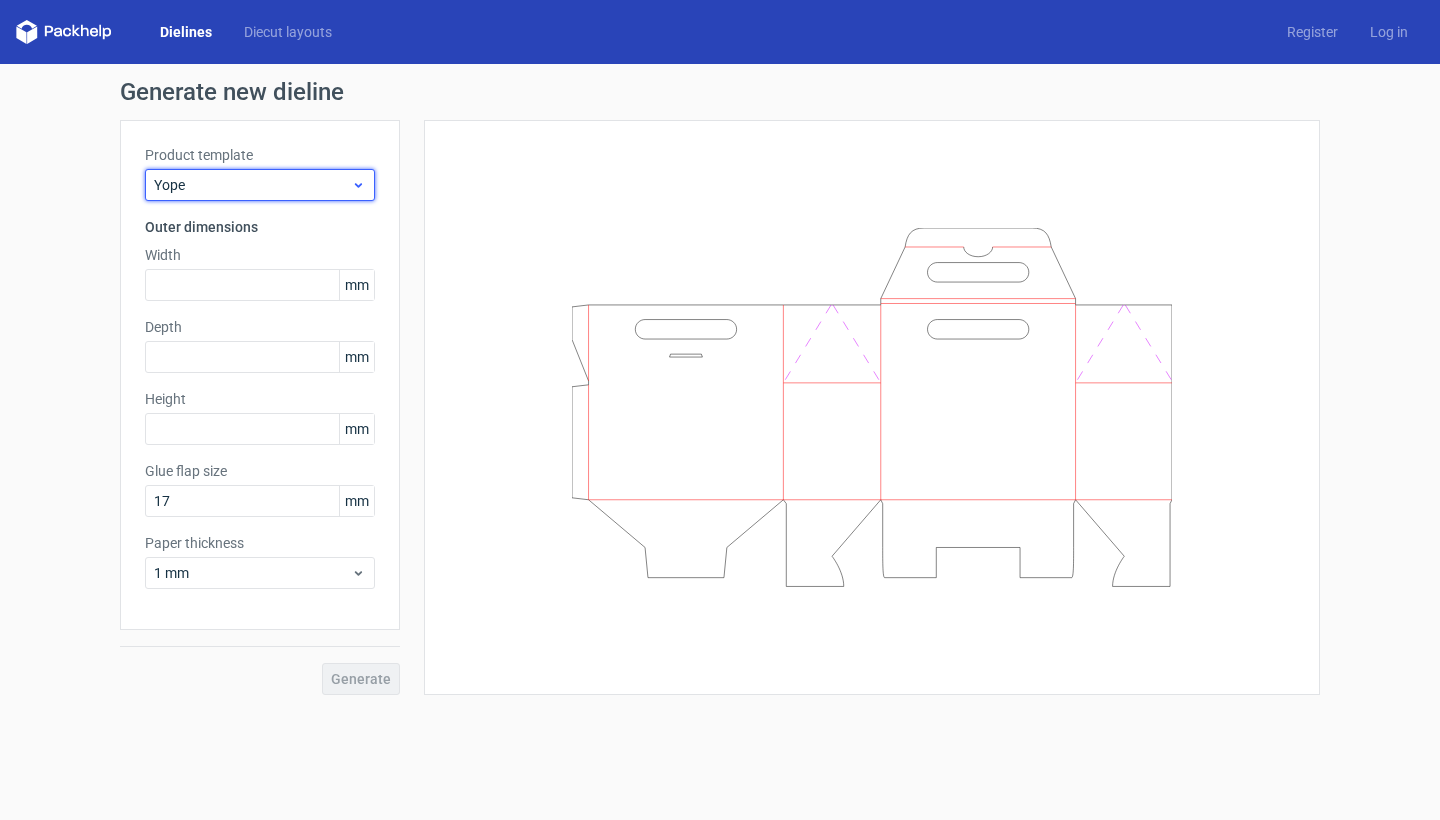 click on "Yope" at bounding box center [252, 185] 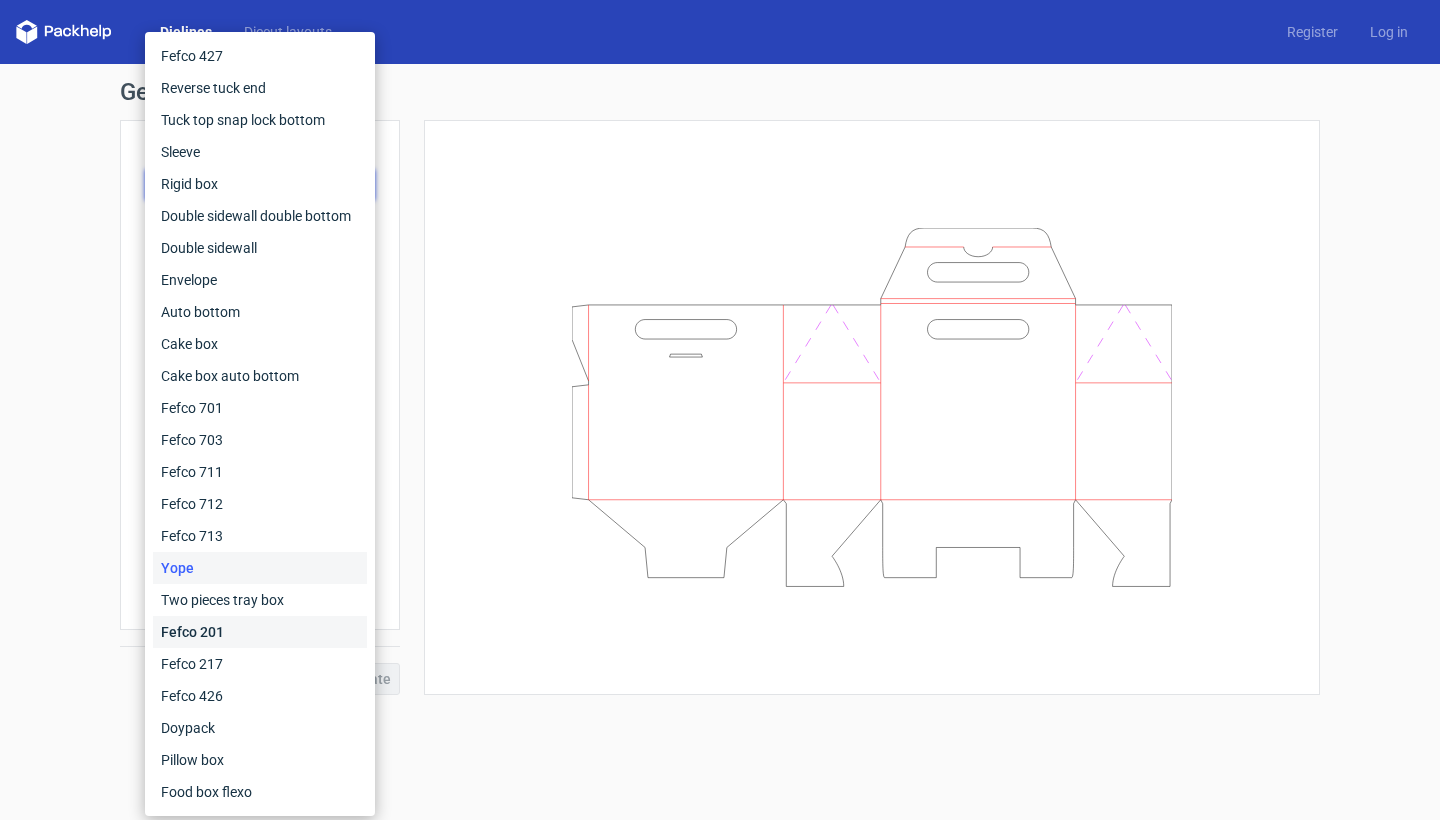 click on "Fefco 201" at bounding box center [260, 632] 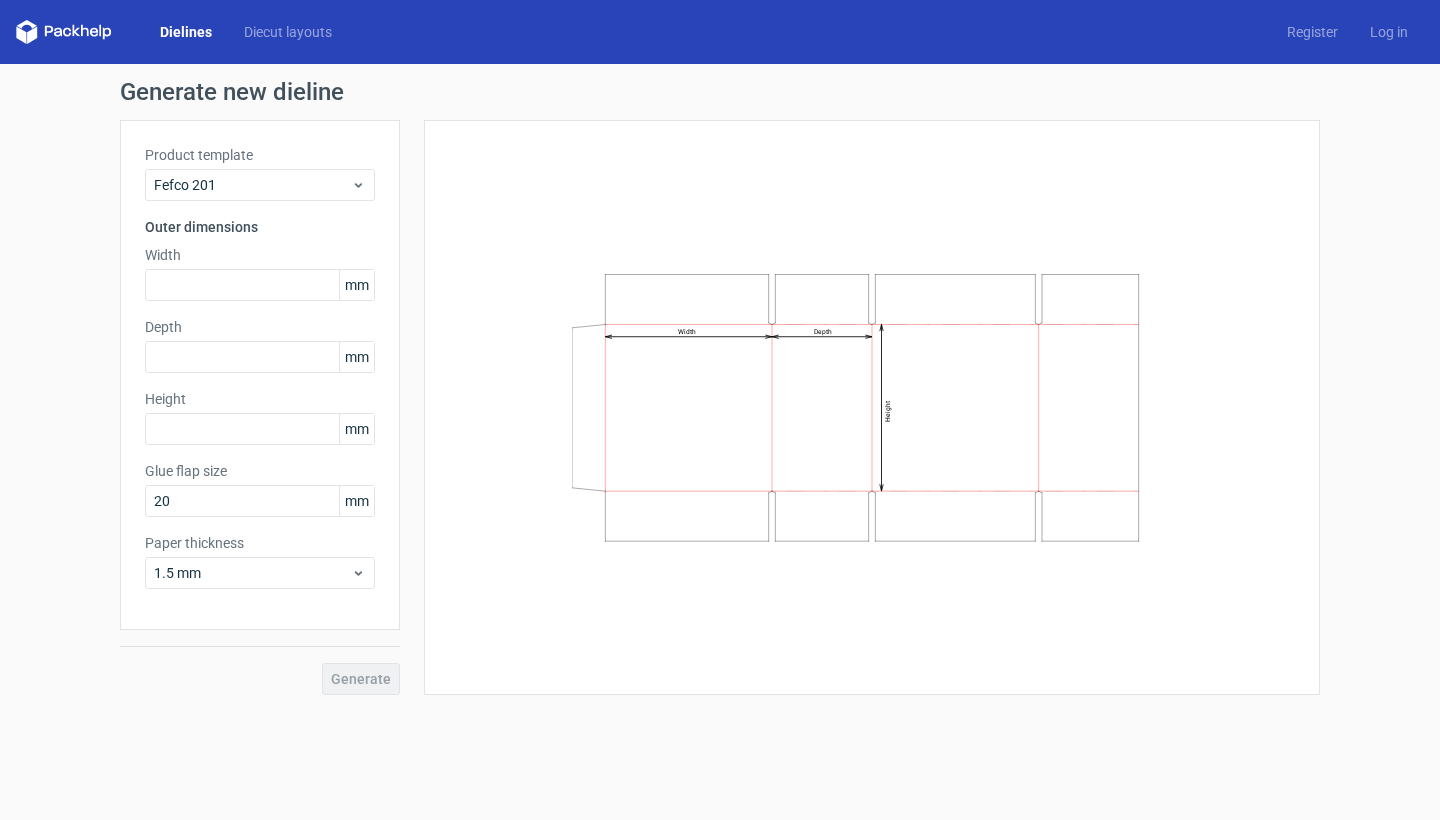 click on "Product template Fefco 201 Outer dimensions Width mm Depth mm Height mm Glue flap size 20 mm Paper thickness 1.5 mm" at bounding box center (260, 375) 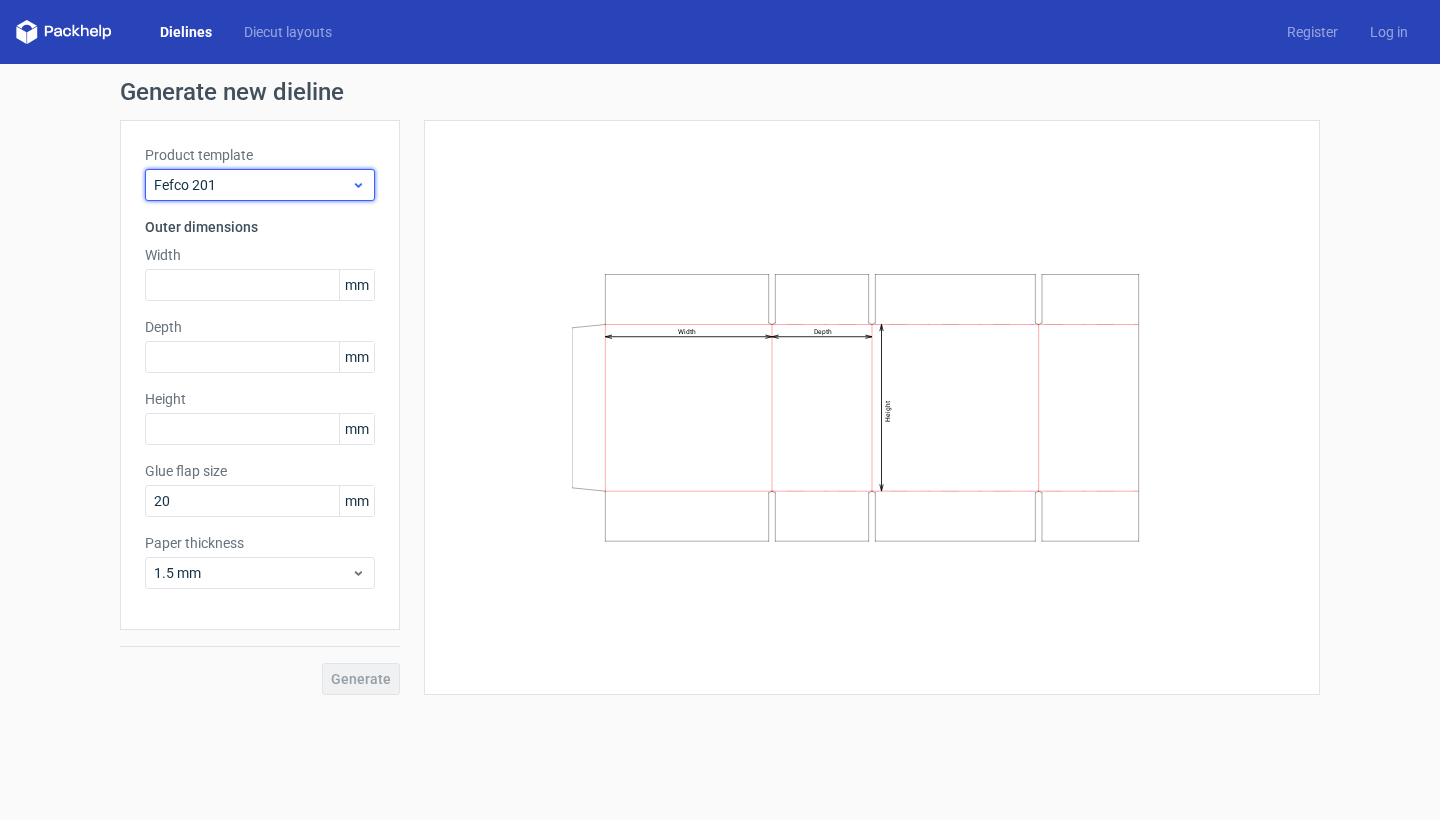 click on "Fefco 201" at bounding box center [260, 185] 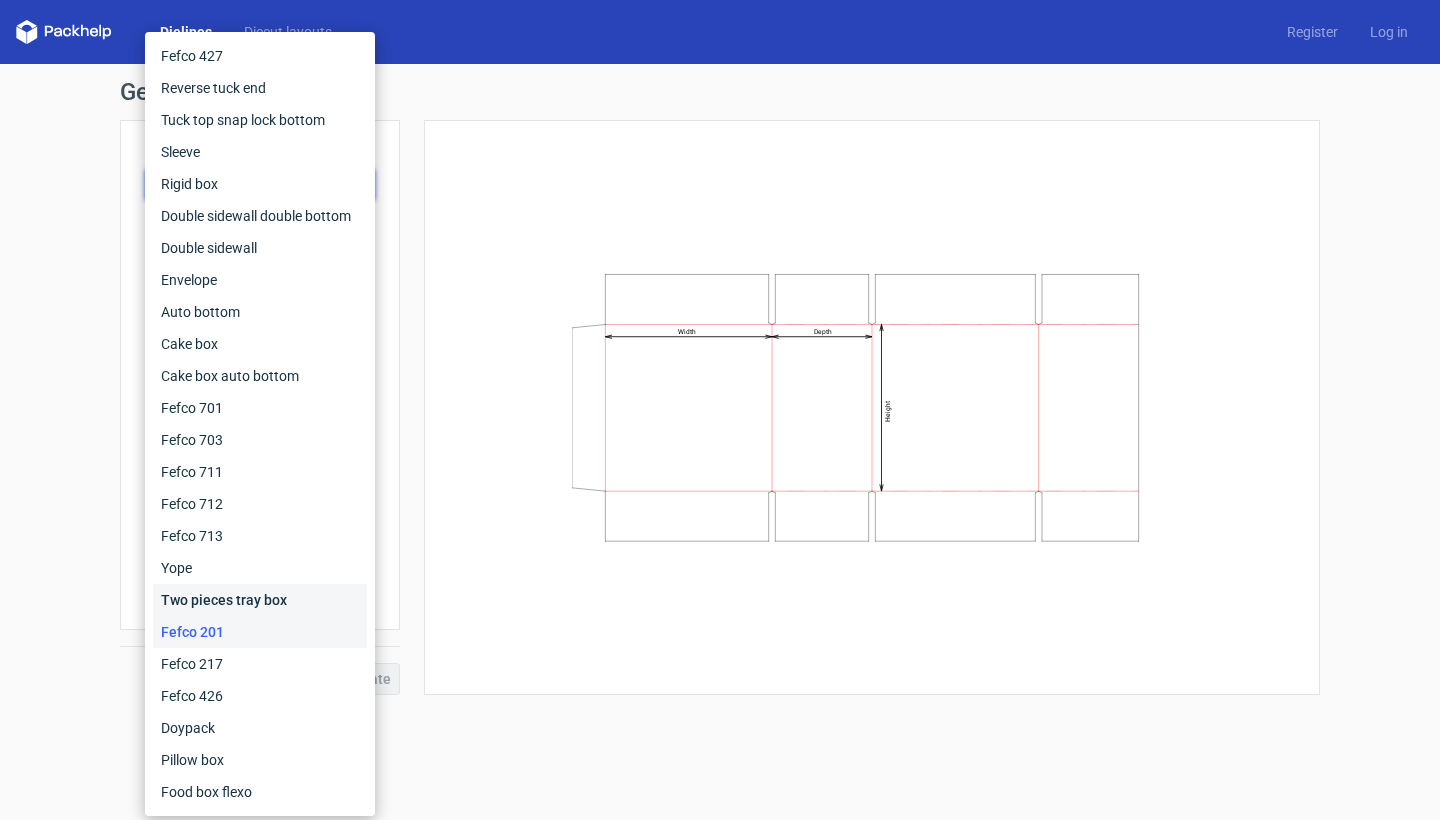 click on "Two pieces tray box" at bounding box center [260, 600] 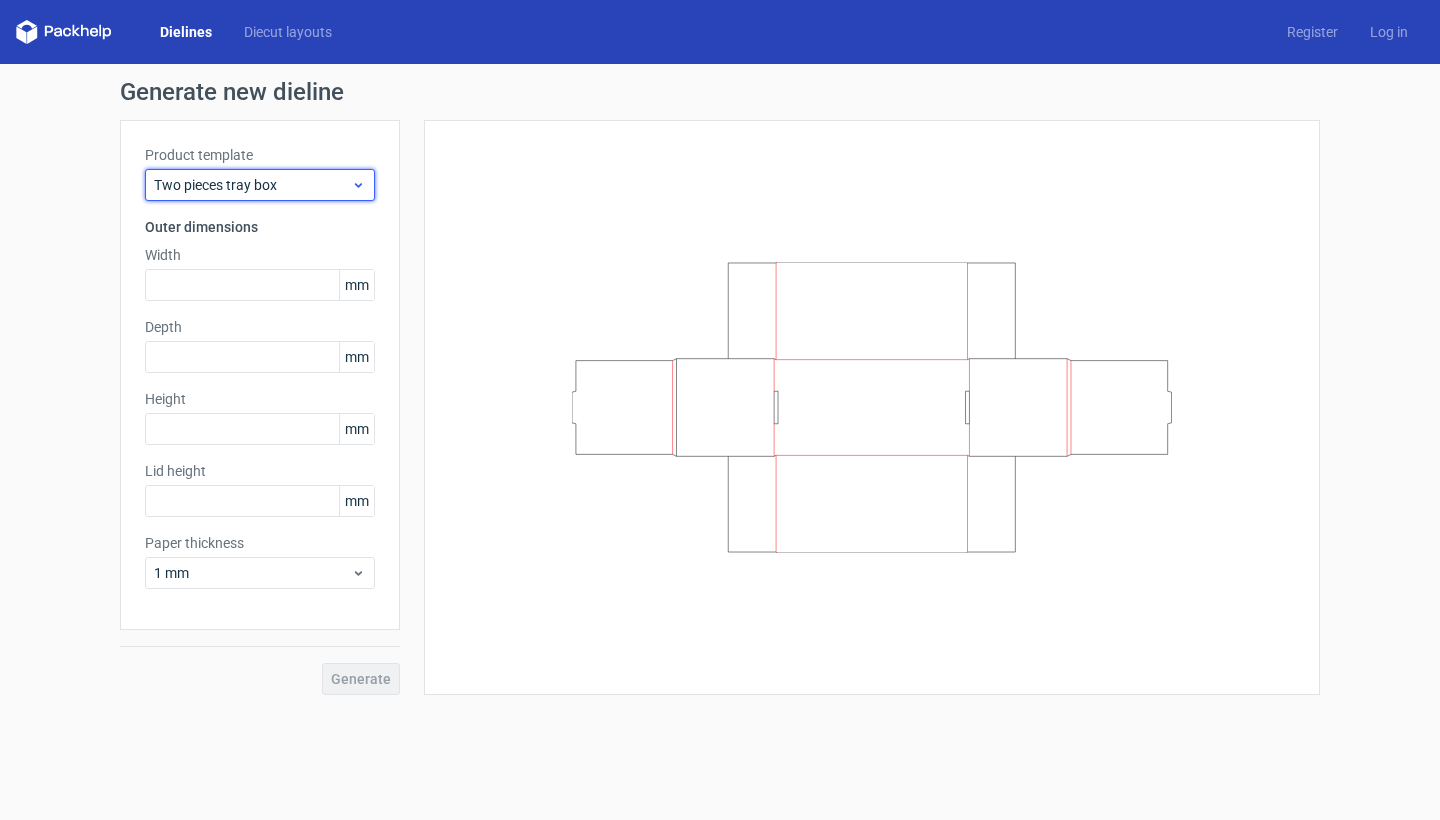 click on "Two pieces tray box" at bounding box center (252, 185) 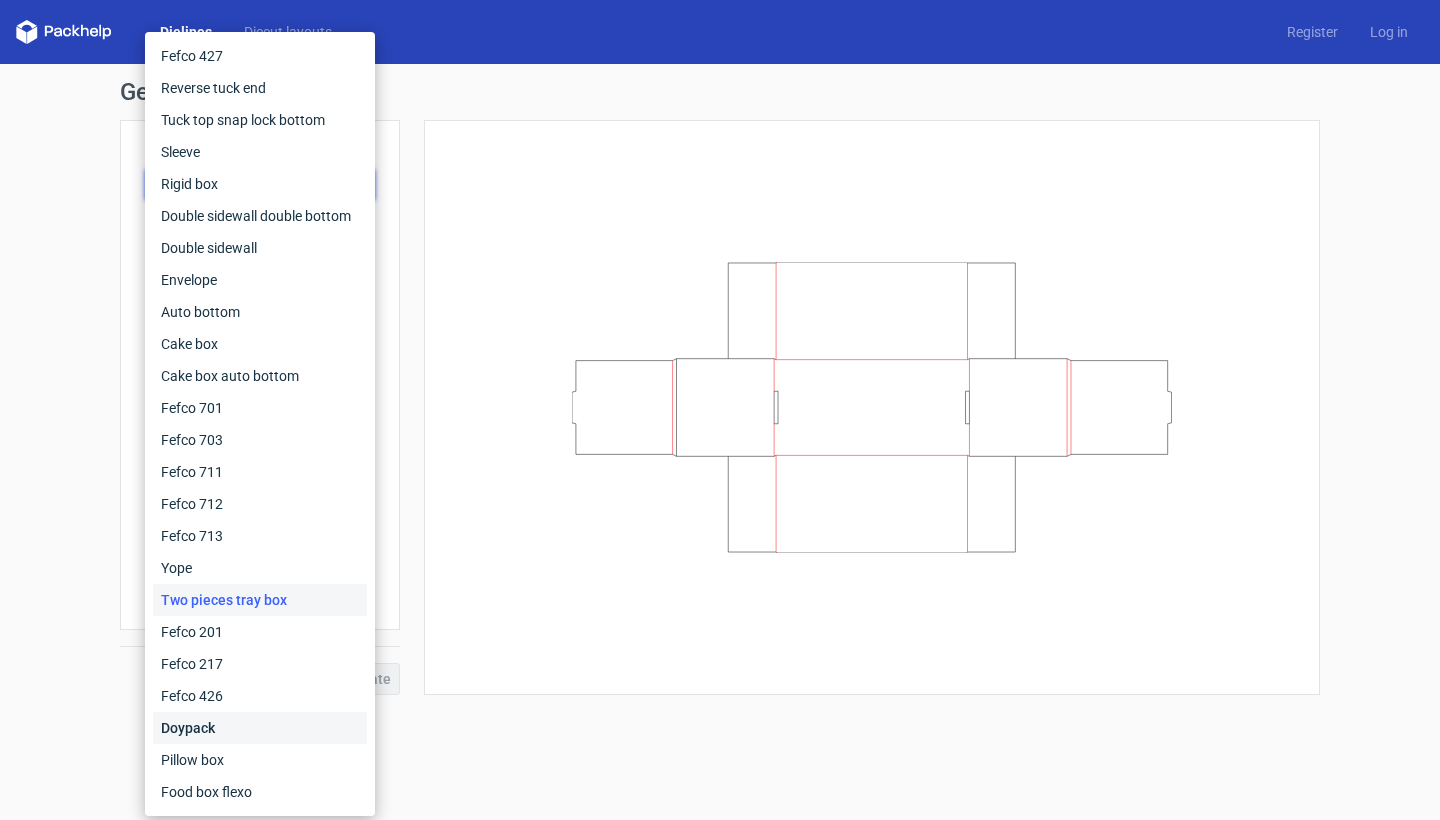 click on "Doypack" at bounding box center [260, 728] 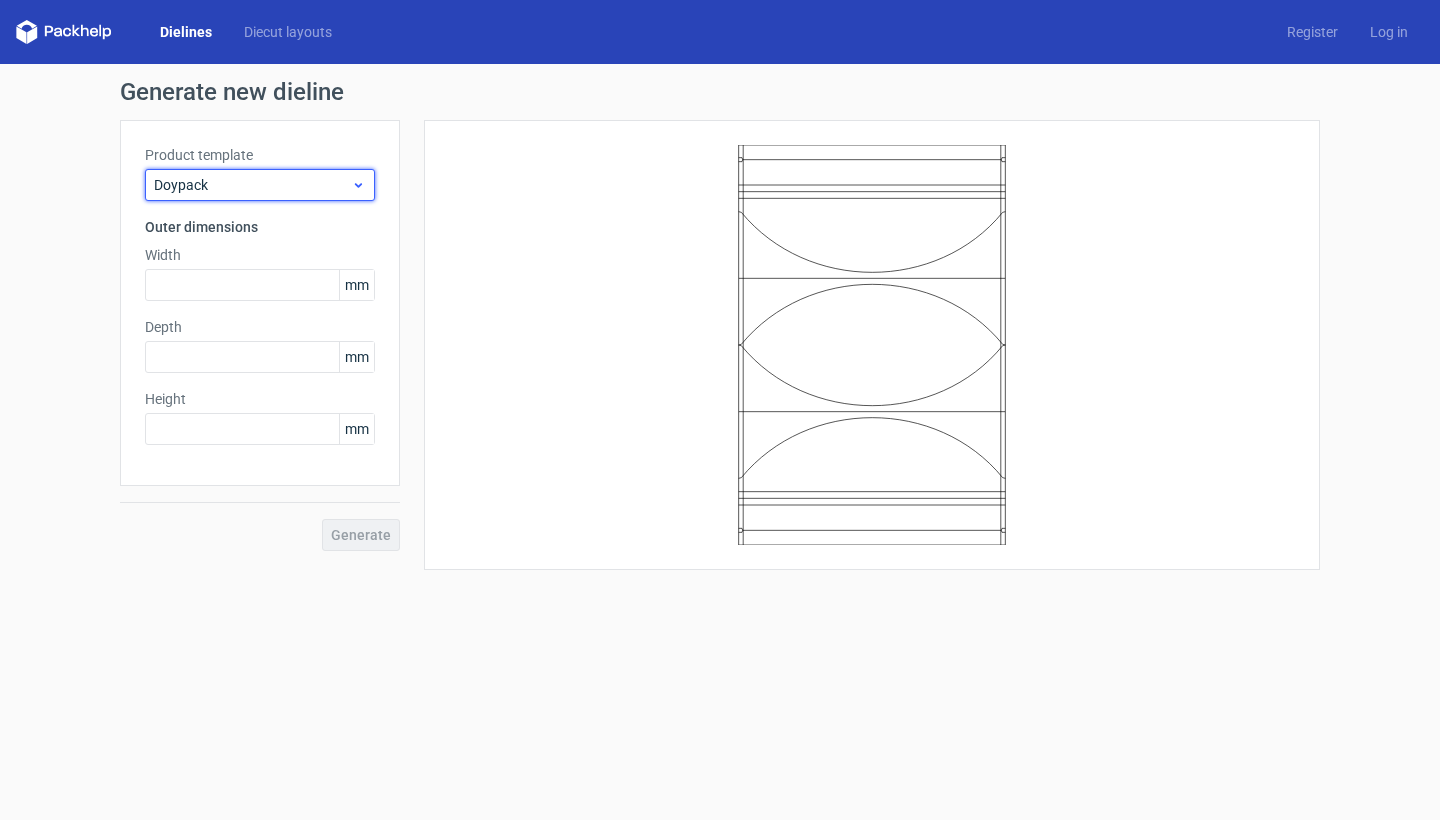 click on "Doypack" at bounding box center [252, 185] 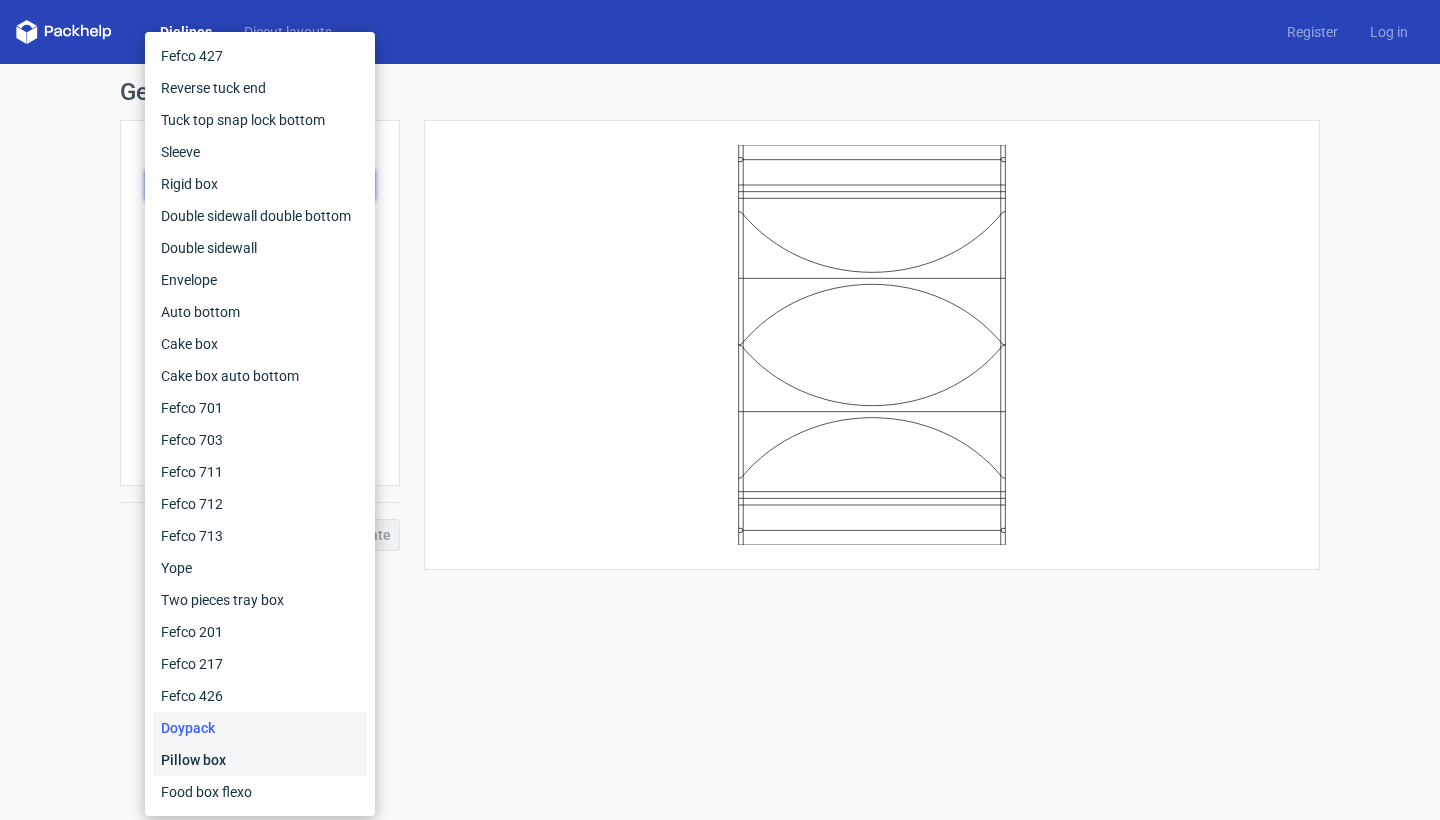 click on "Pillow box" at bounding box center [260, 760] 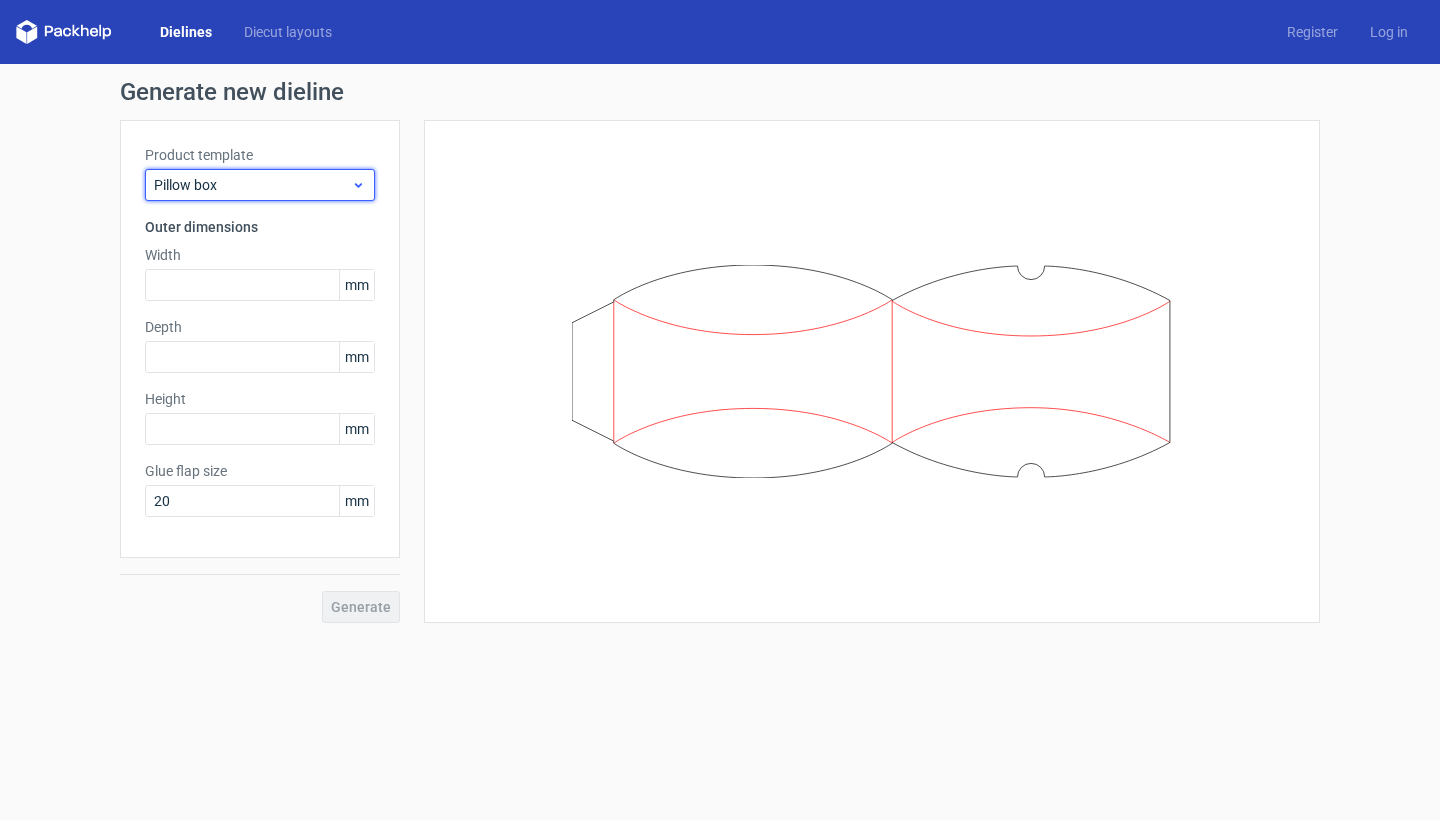 click on "Pillow box" at bounding box center (252, 185) 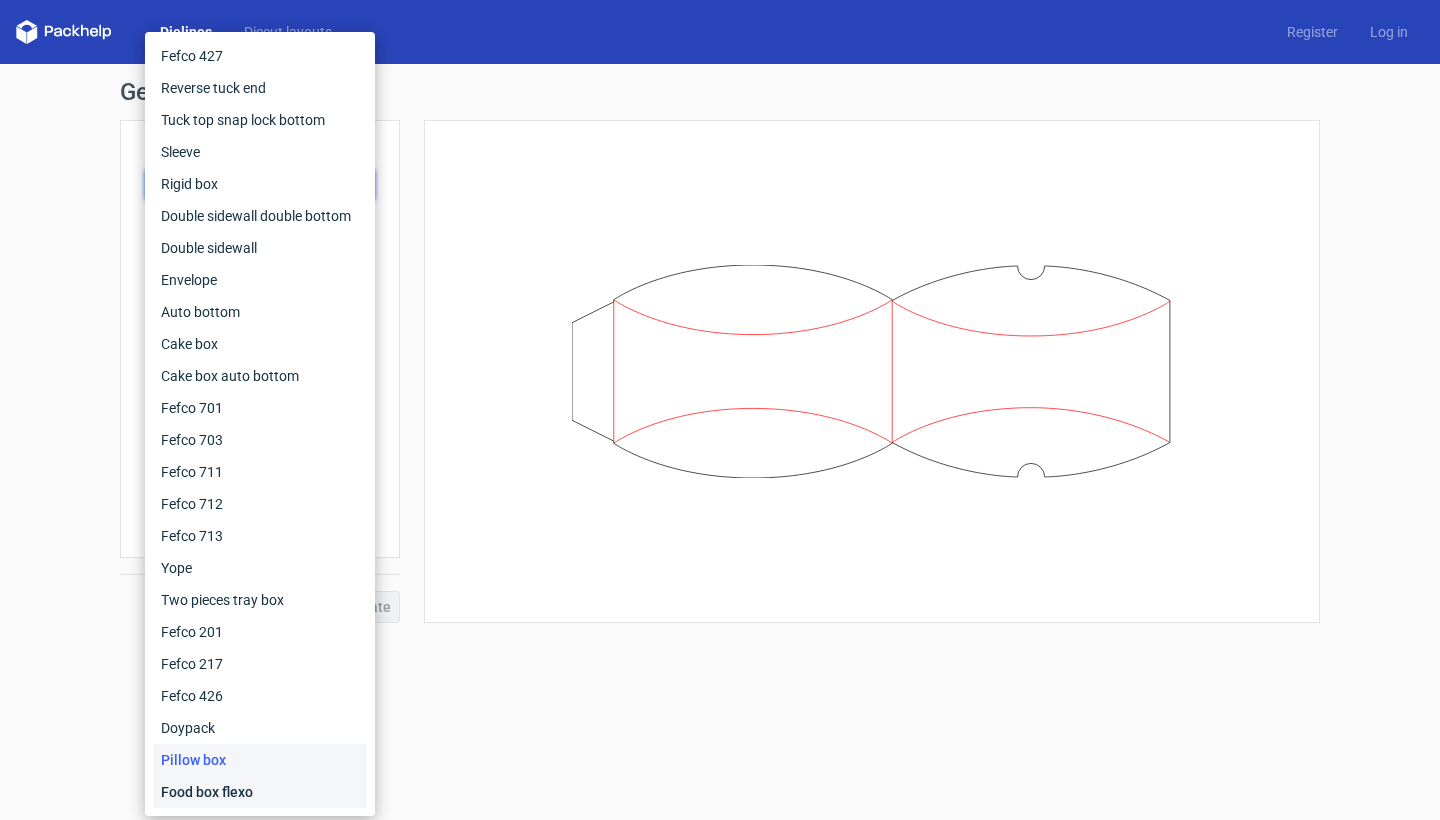 click on "Food box flexo" at bounding box center [260, 792] 